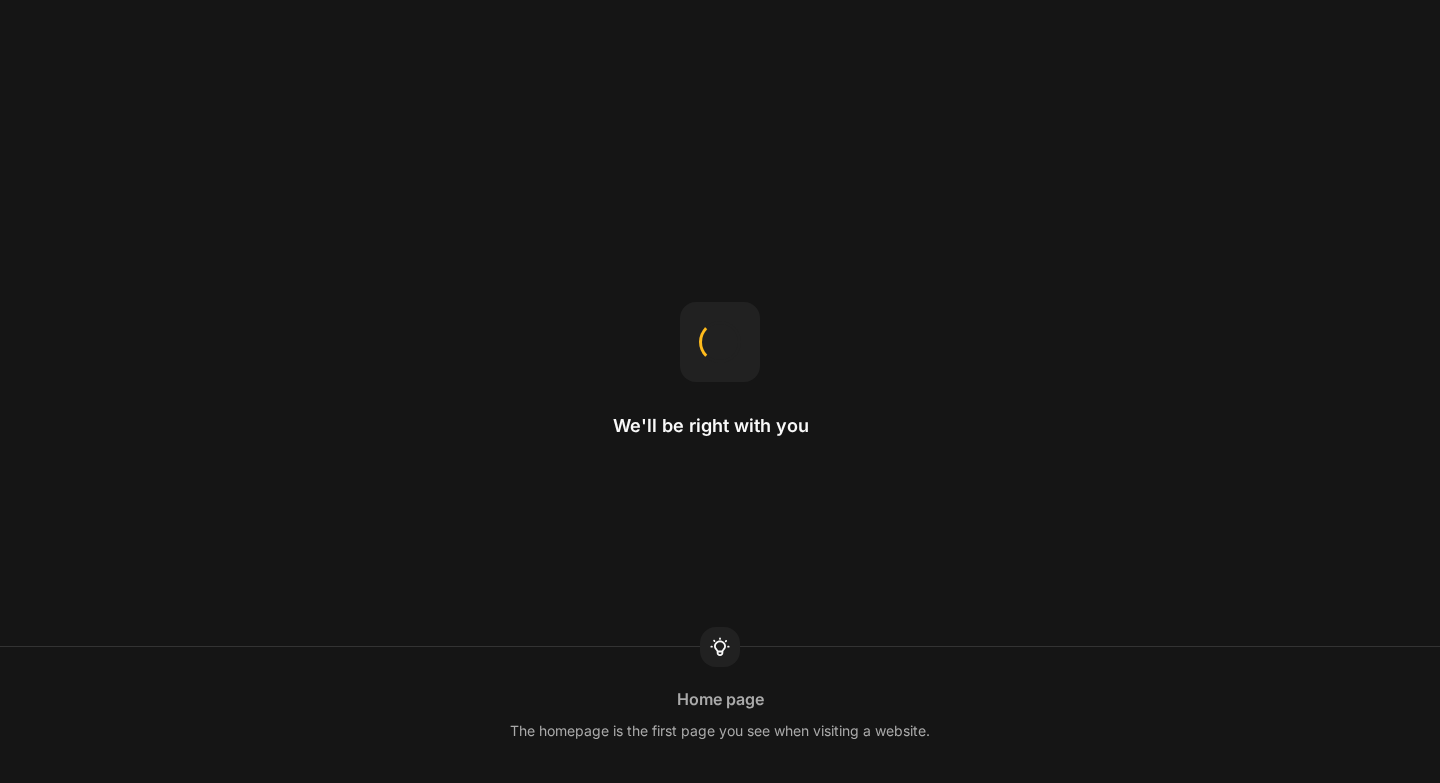 scroll, scrollTop: 0, scrollLeft: 0, axis: both 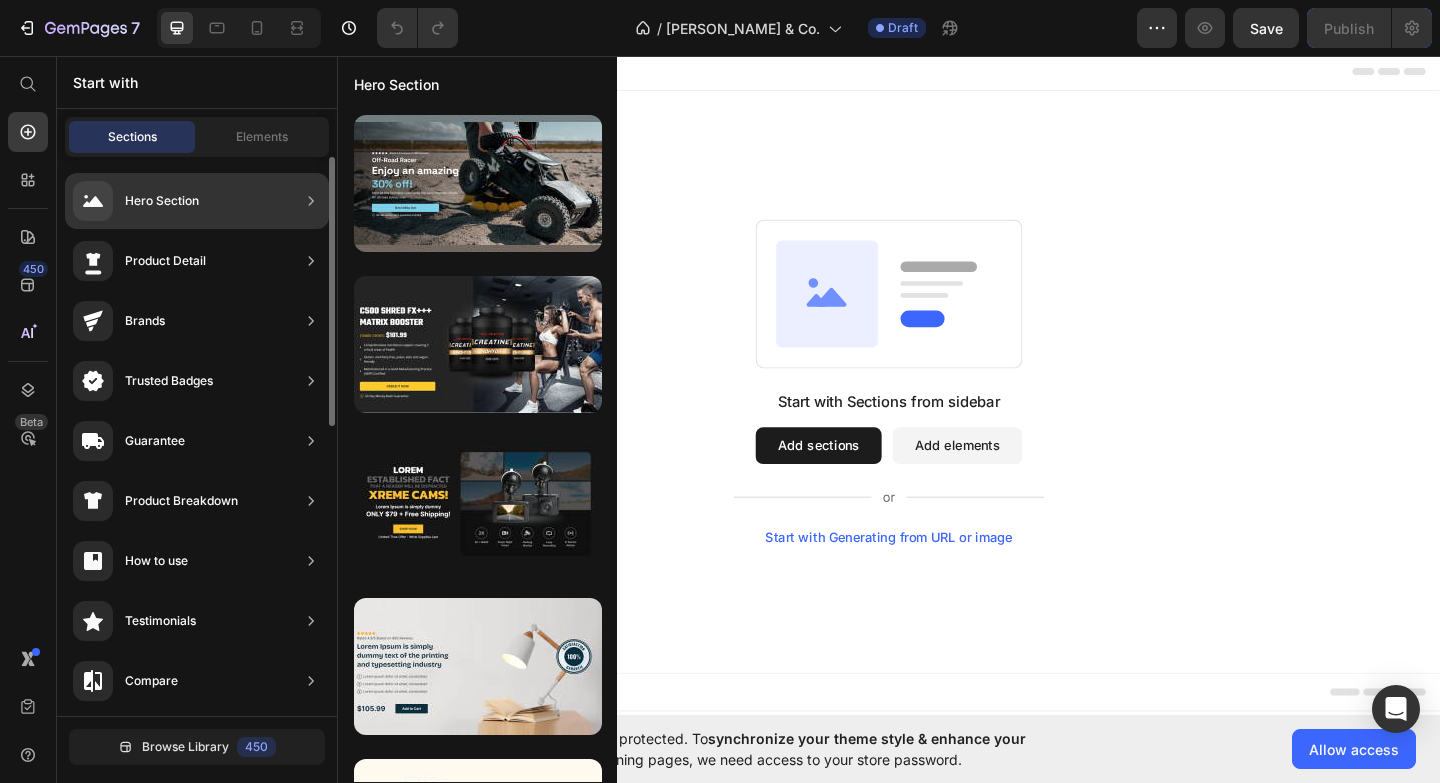 click on "Hero Section" 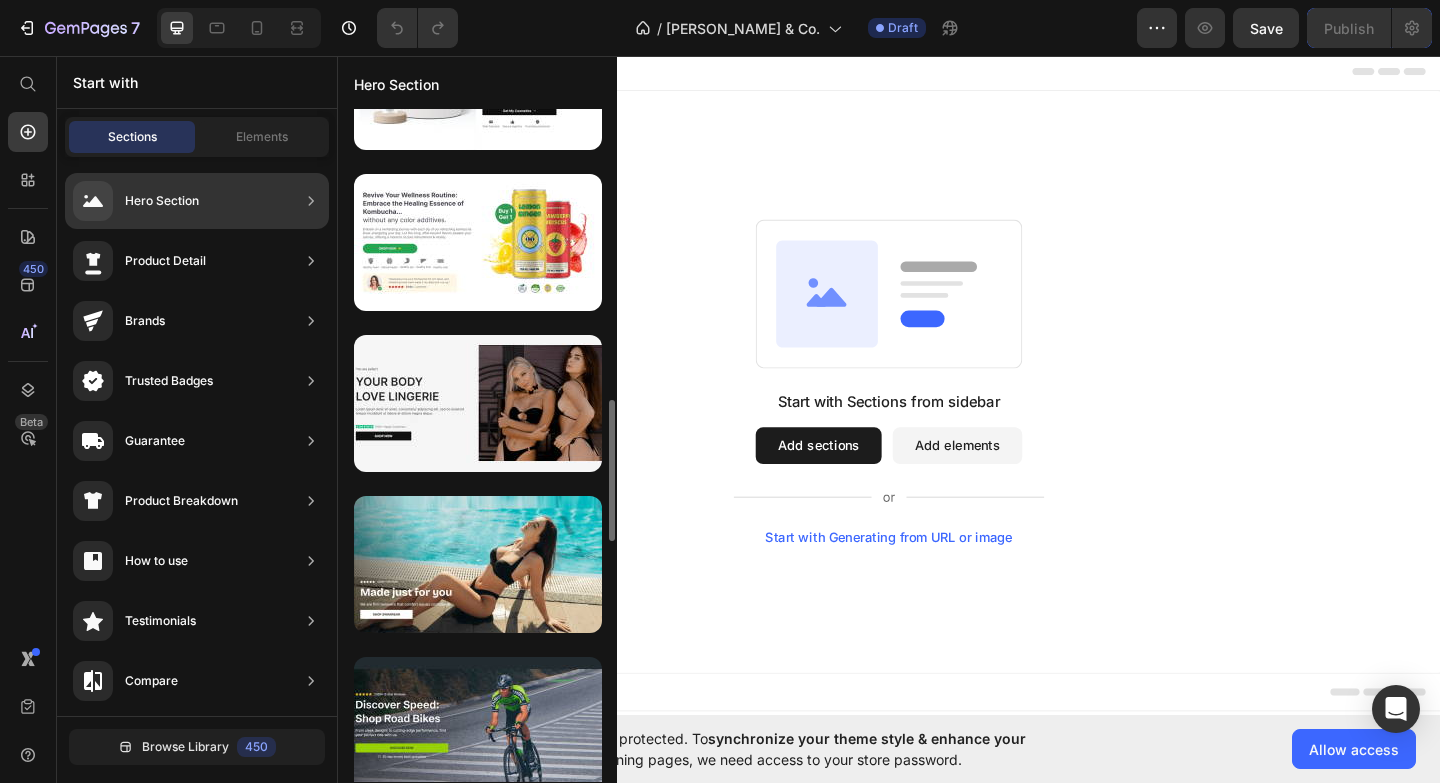 scroll, scrollTop: 1388, scrollLeft: 0, axis: vertical 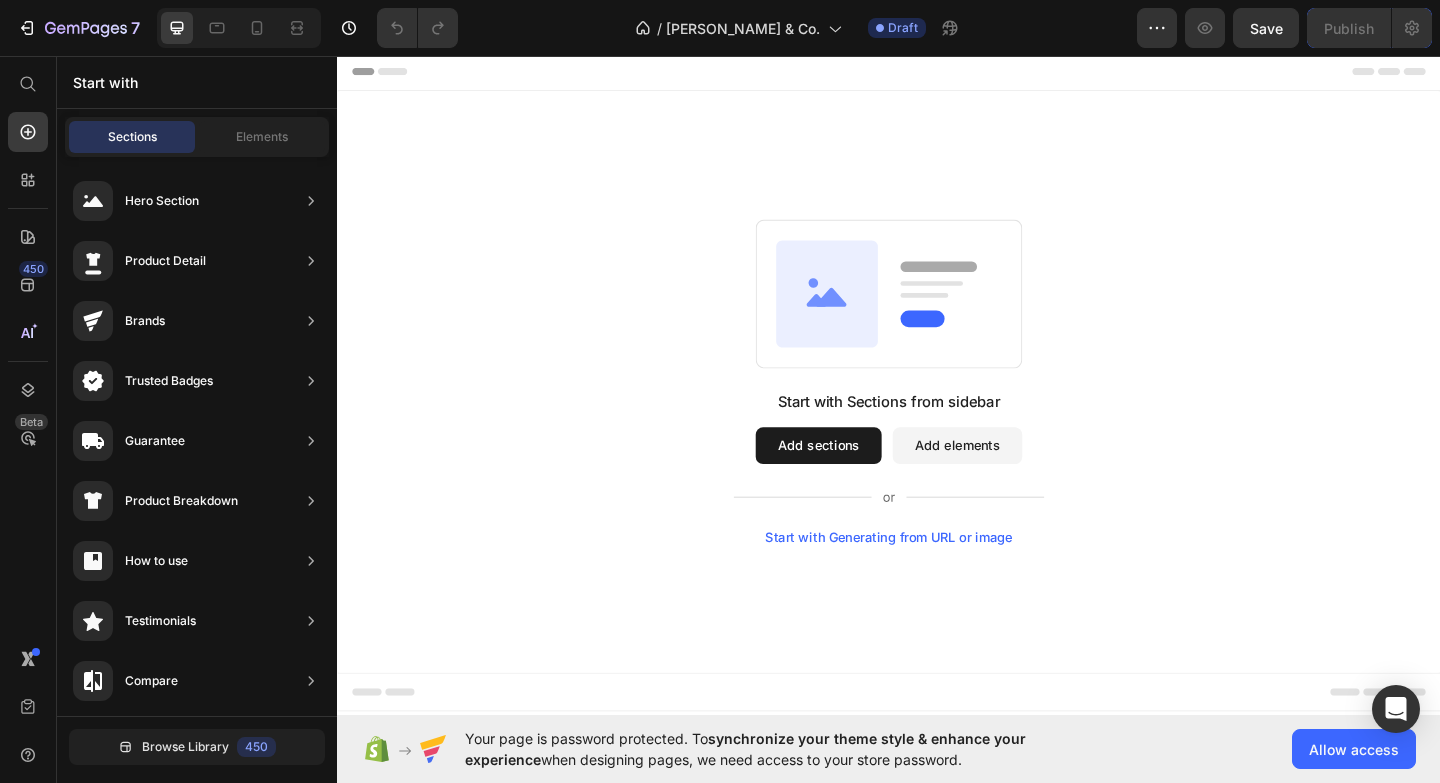click on "Add sections" at bounding box center [860, 480] 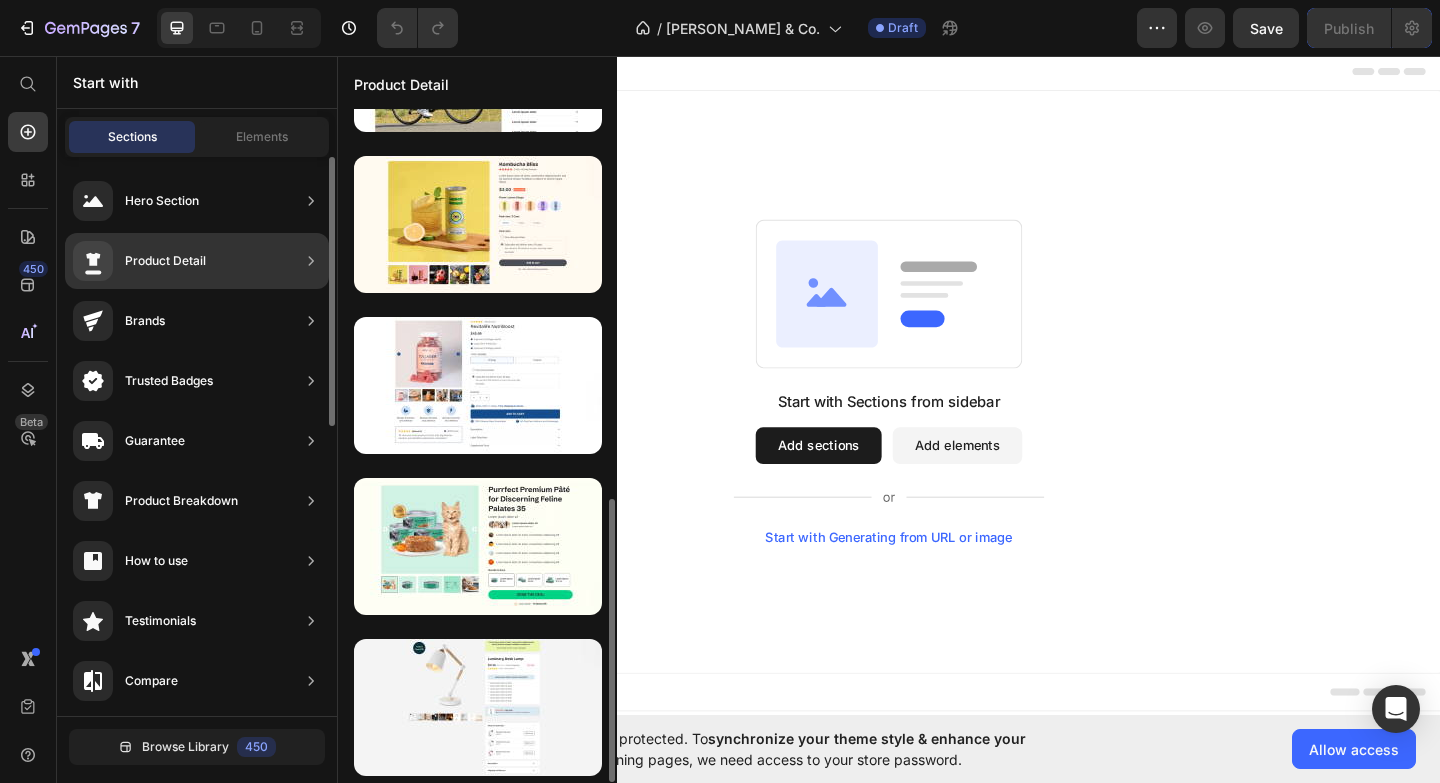 scroll, scrollTop: 925, scrollLeft: 0, axis: vertical 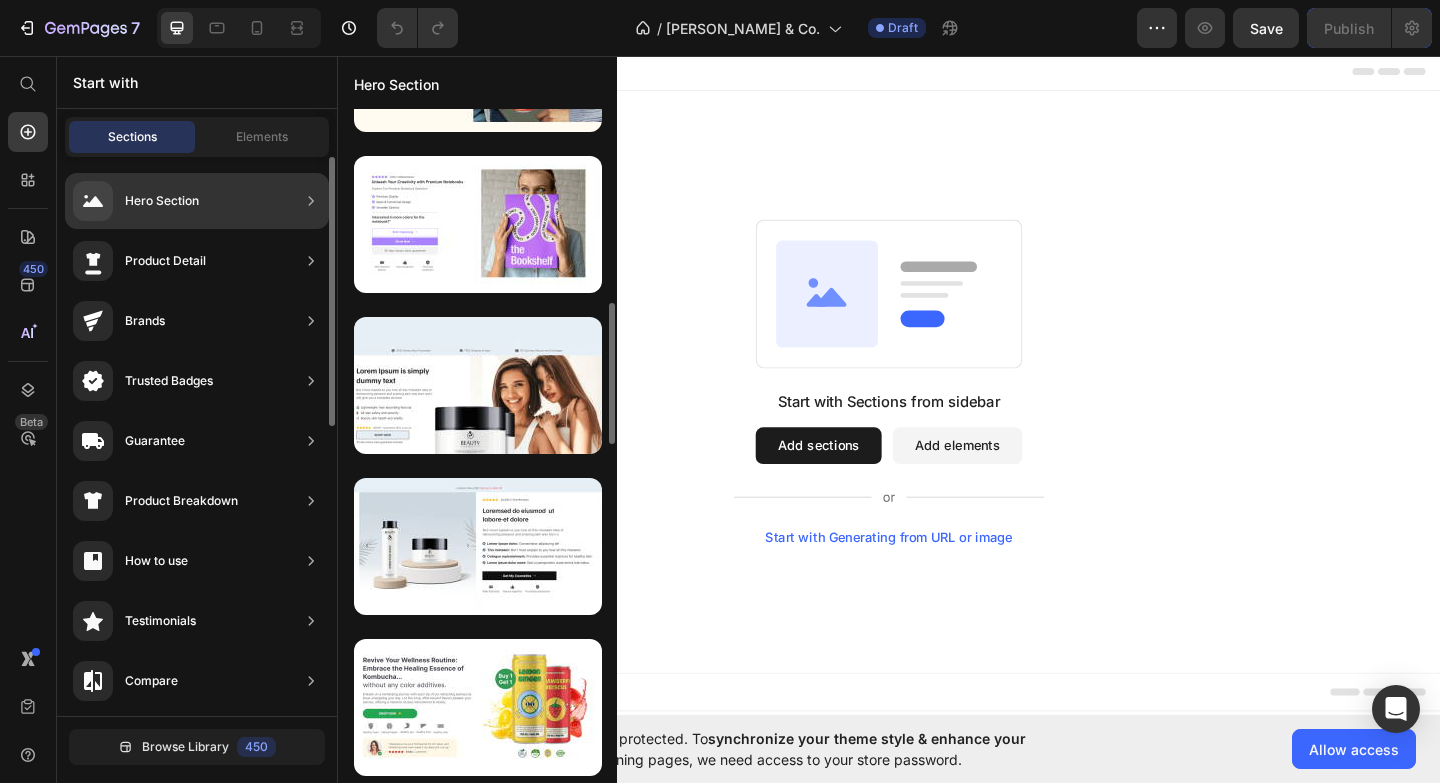 click on "Hero Section" at bounding box center [162, 201] 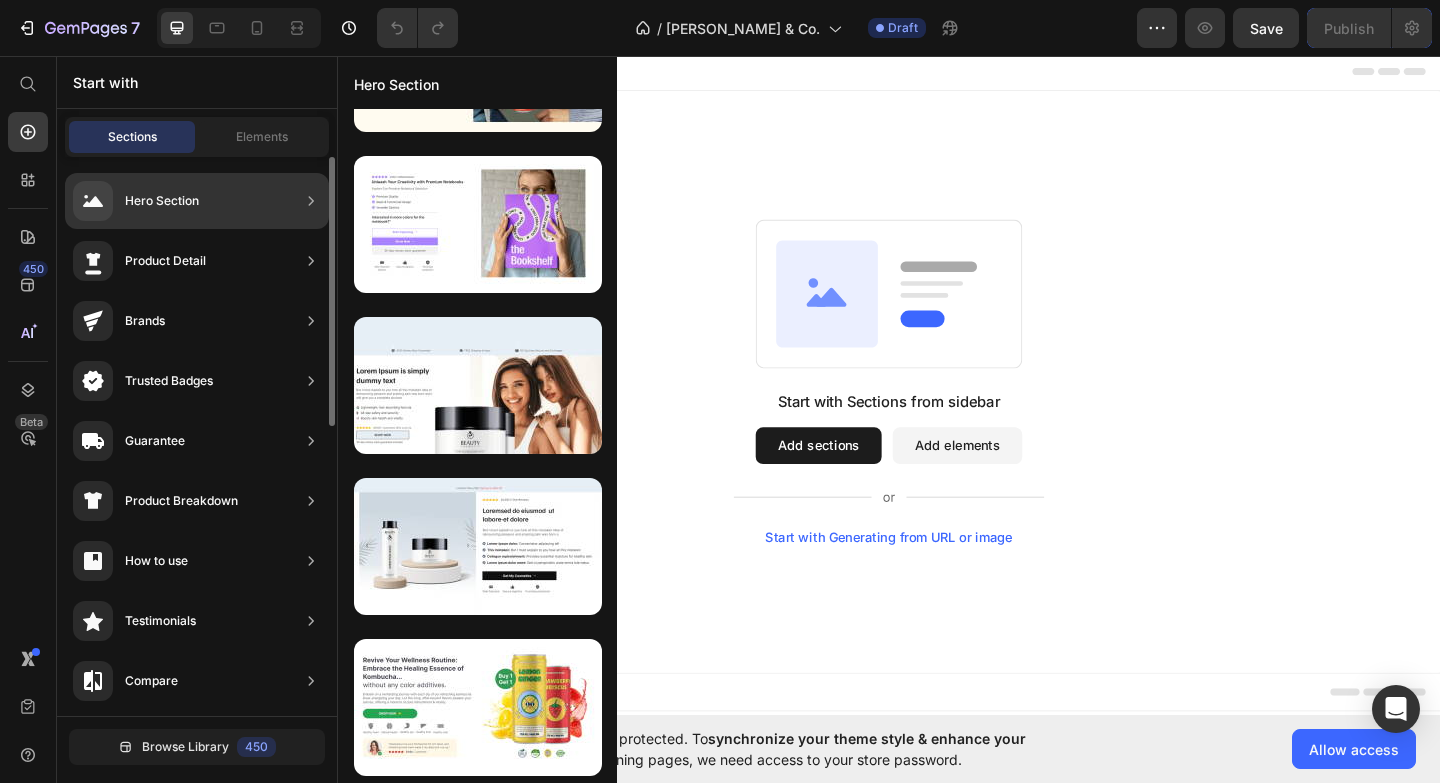 click 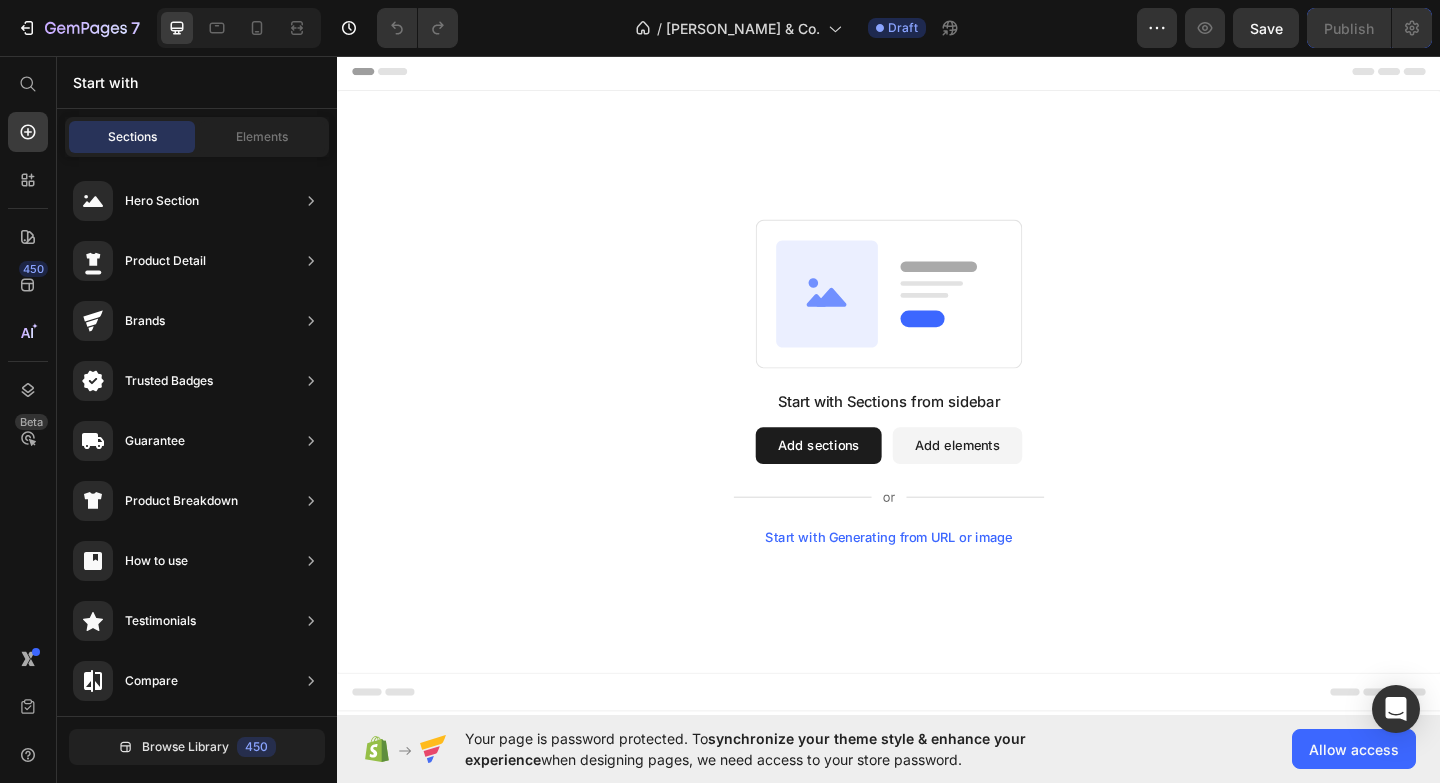click on "Add sections" at bounding box center [860, 480] 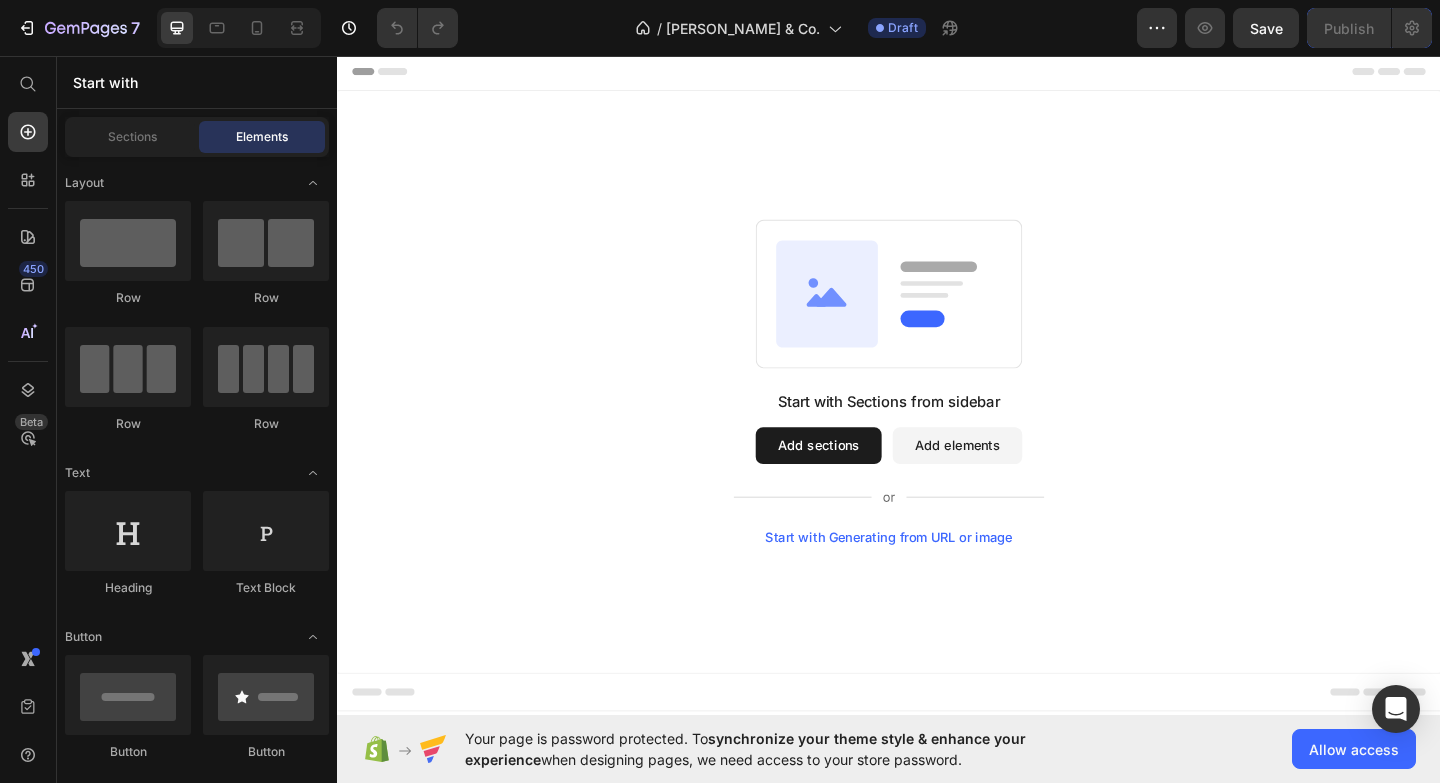 click on "Add sections" at bounding box center [860, 480] 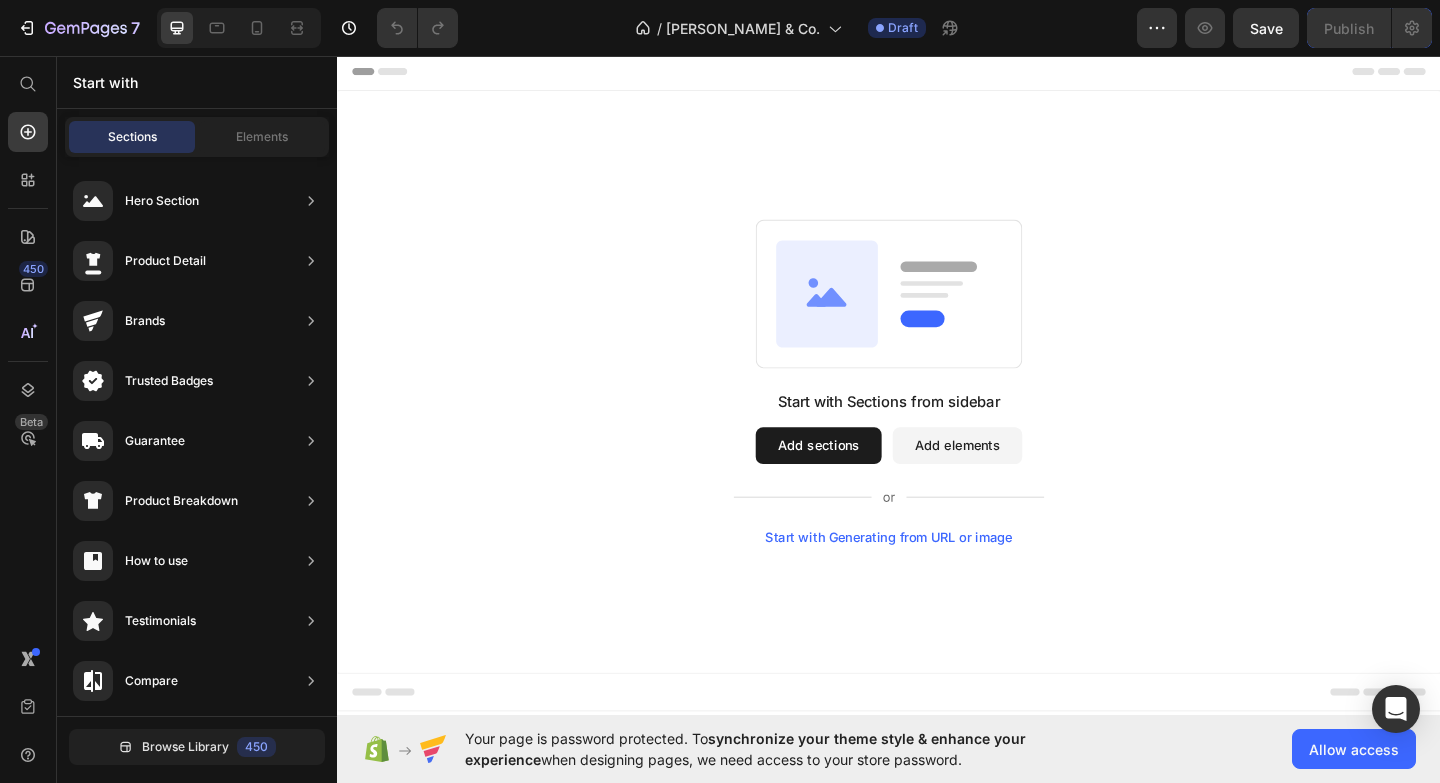click on "Start with Generating from URL or image" at bounding box center (937, 580) 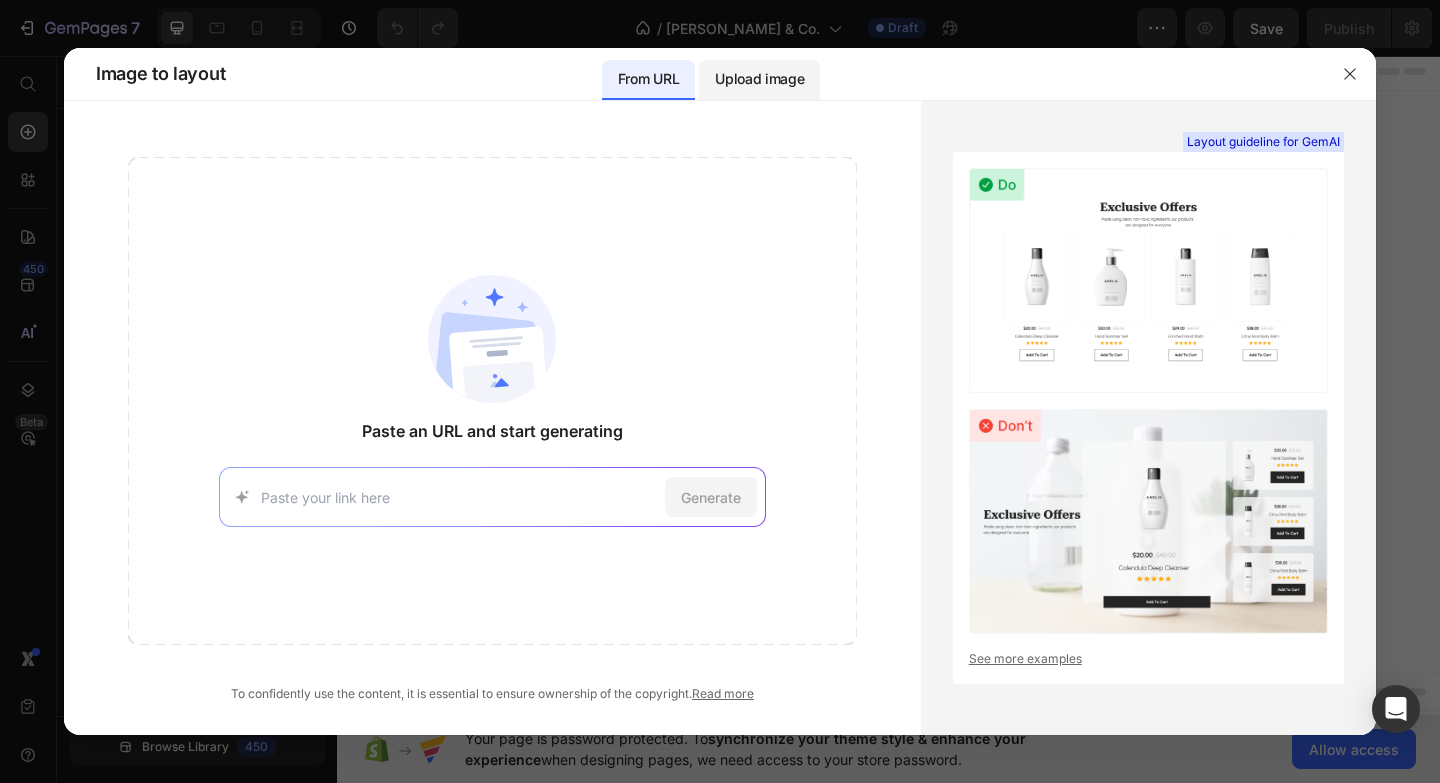 click on "Upload image" at bounding box center (759, 79) 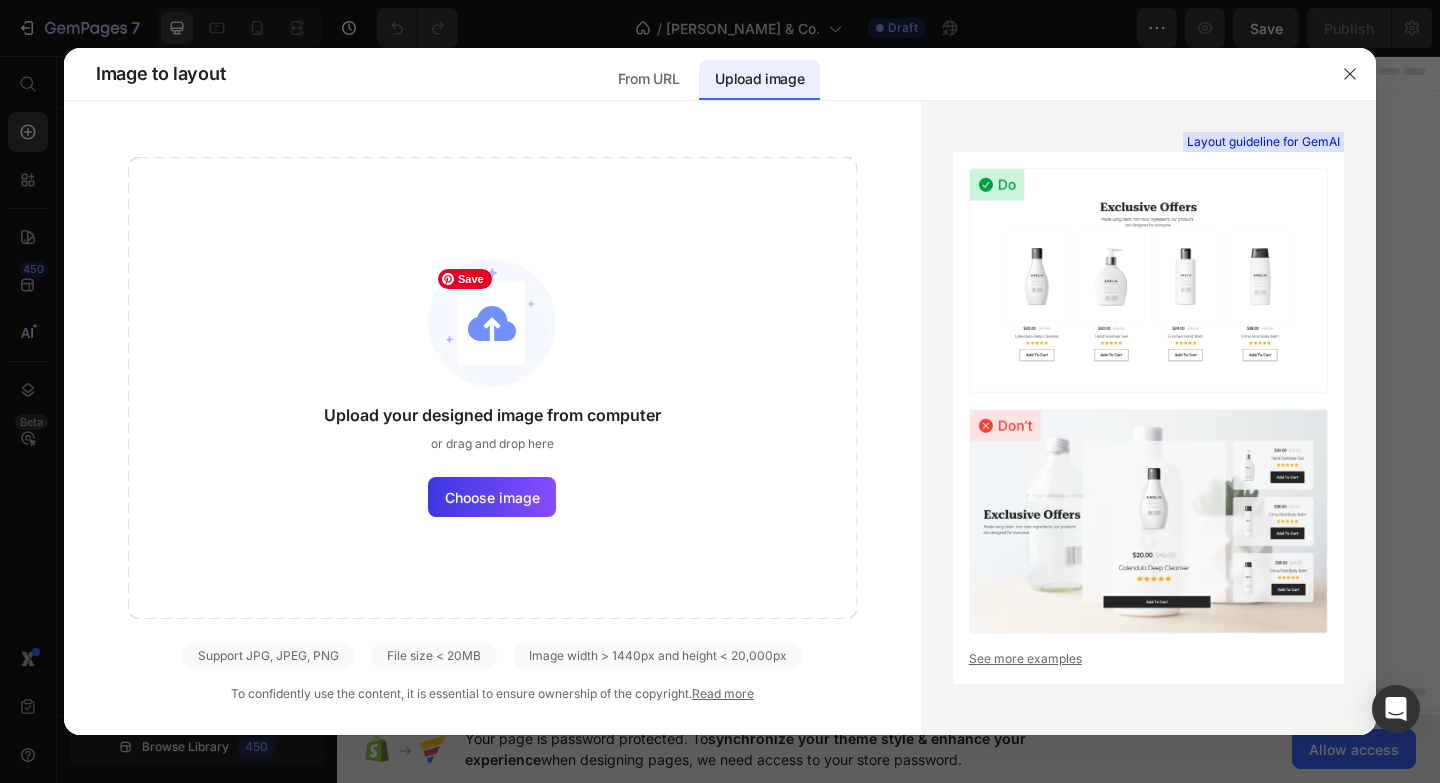 click on "Upload your designed image from computer or drag and drop here Choose image" 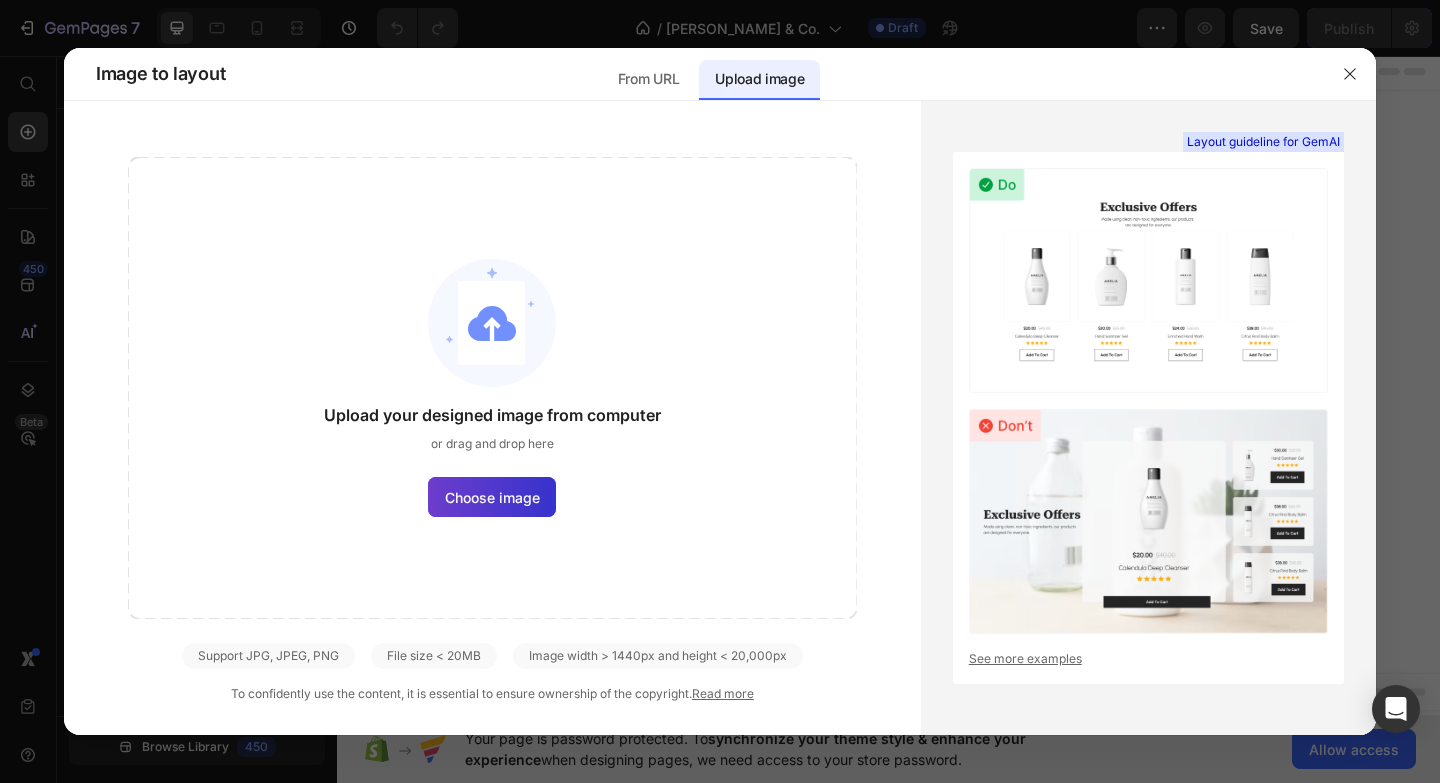 click on "Choose image" at bounding box center (492, 497) 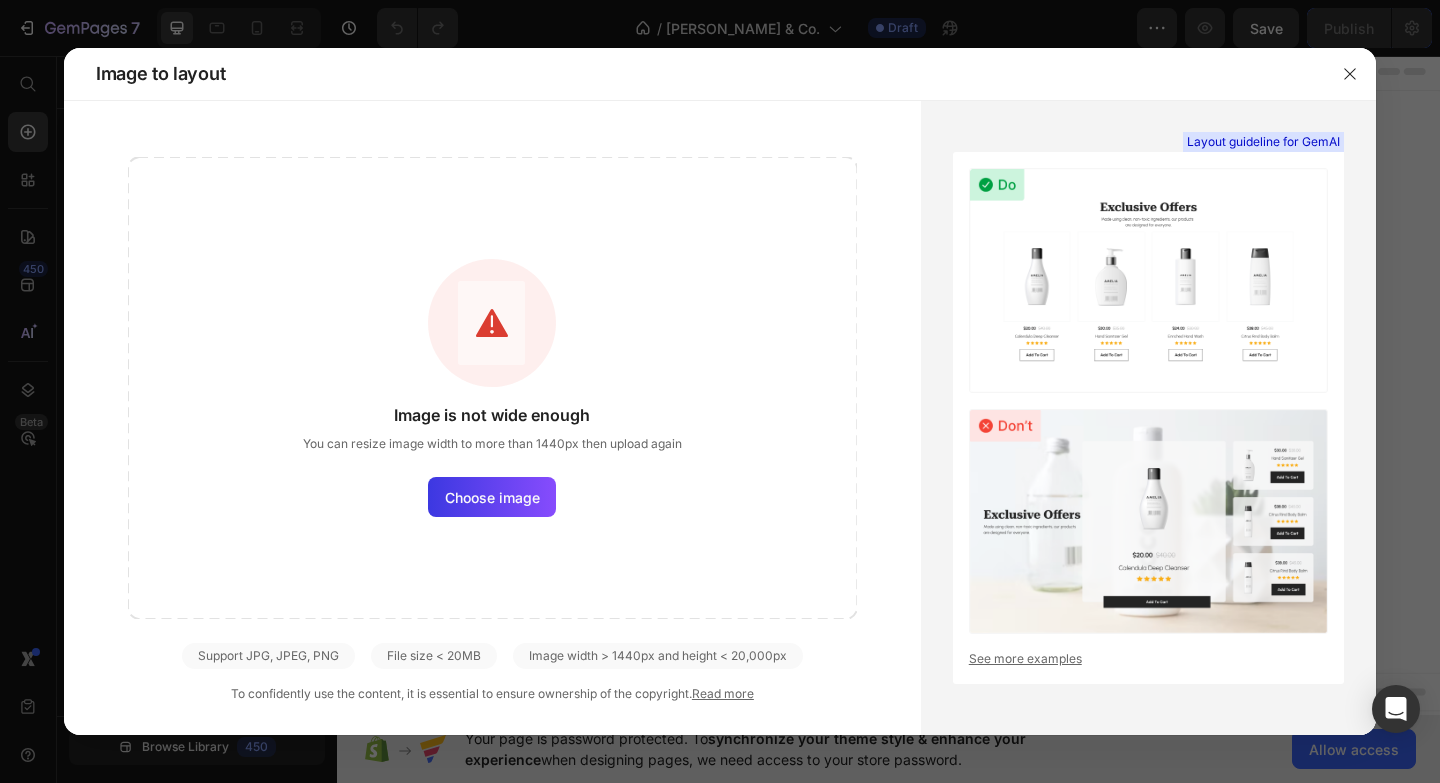 drag, startPoint x: 349, startPoint y: 442, endPoint x: 632, endPoint y: 450, distance: 283.11304 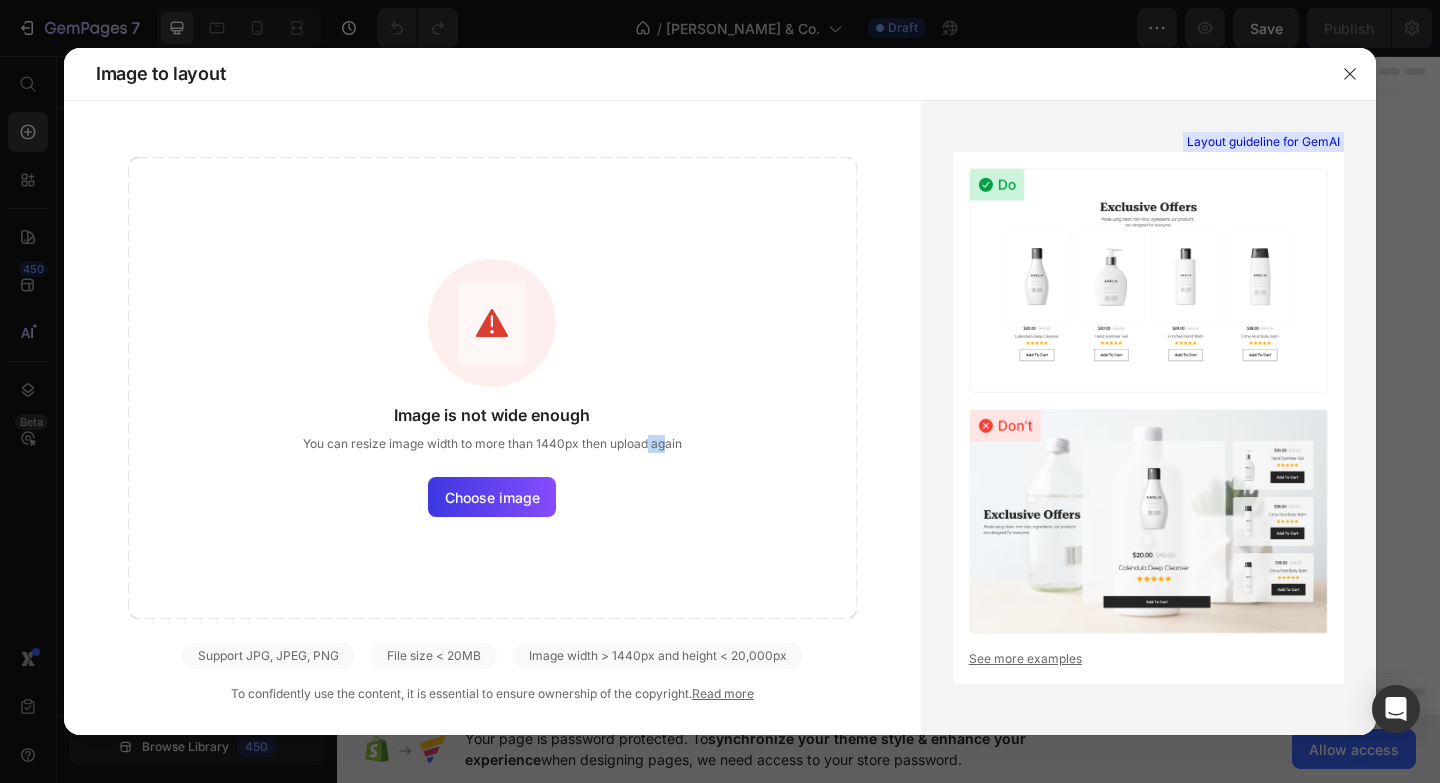drag, startPoint x: 658, startPoint y: 450, endPoint x: 672, endPoint y: 450, distance: 14 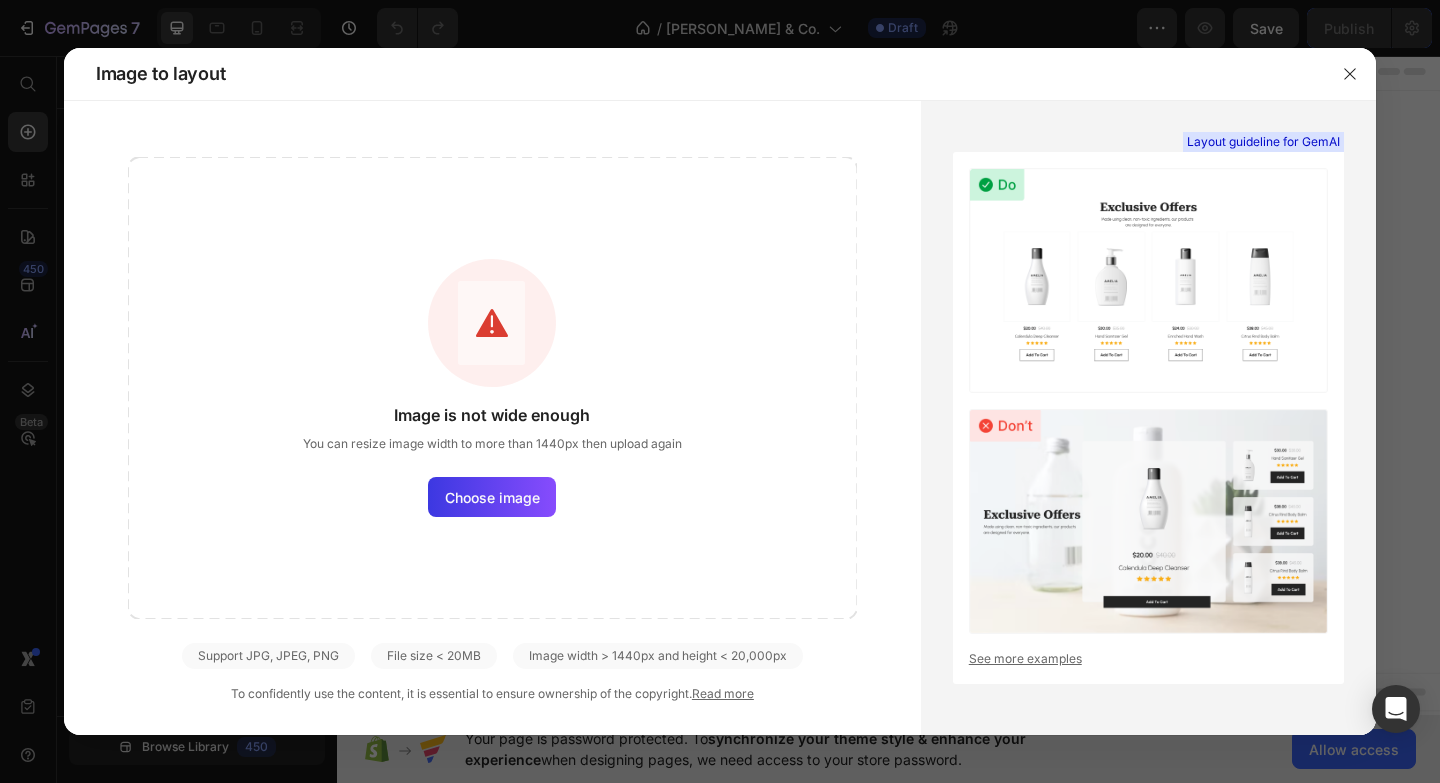 click on "Image is not wide enough You can resize image width to more than 1440px then upload again Choose image" 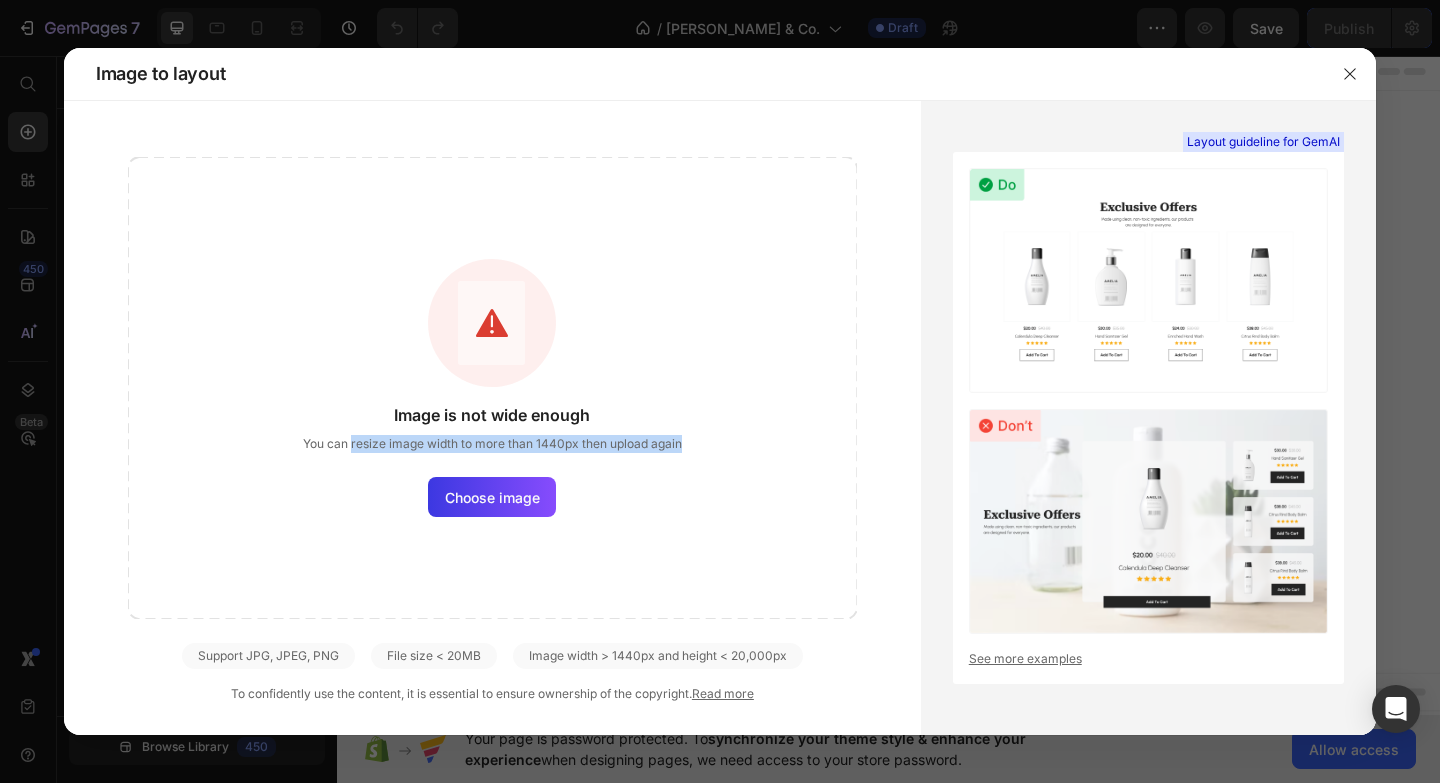 drag, startPoint x: 683, startPoint y: 449, endPoint x: 352, endPoint y: 438, distance: 331.18274 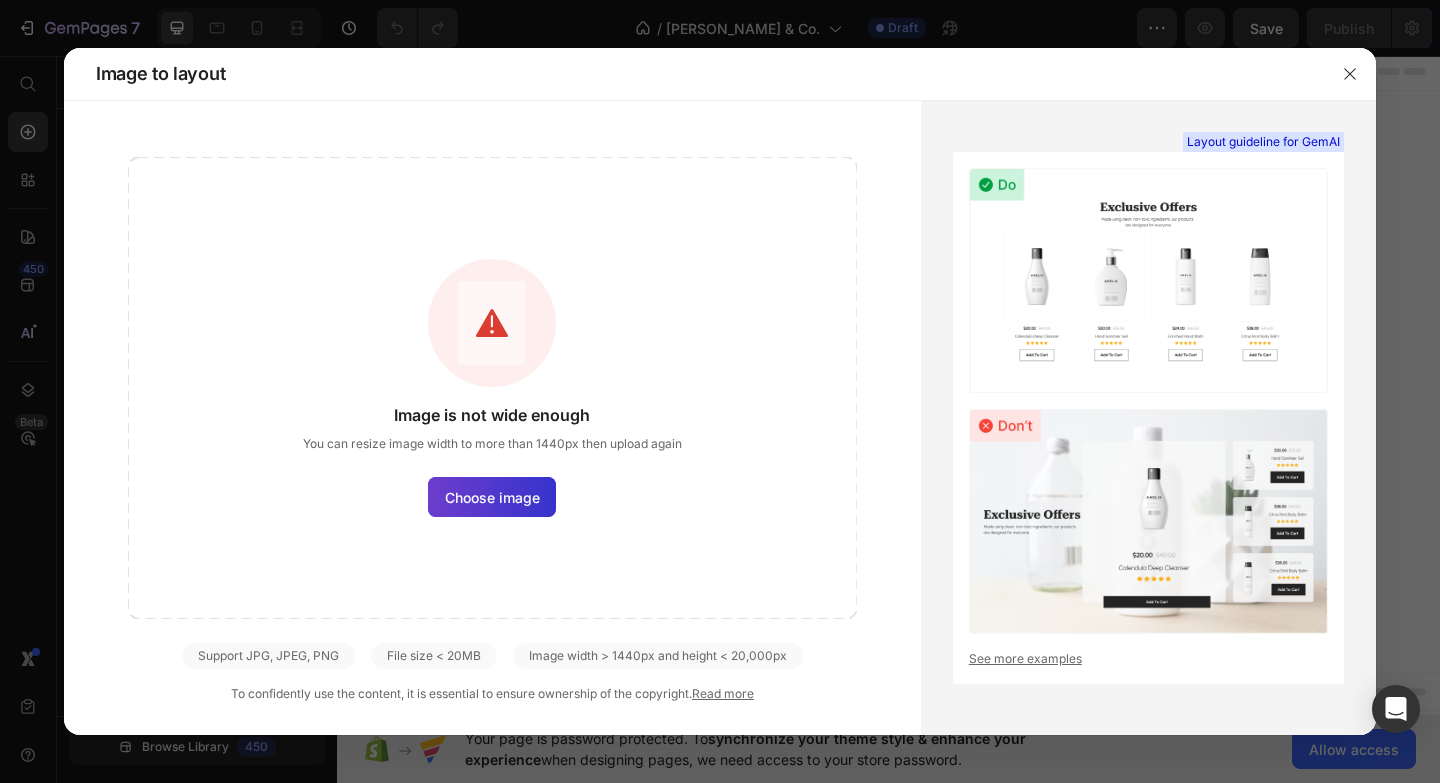 click on "Choose image" 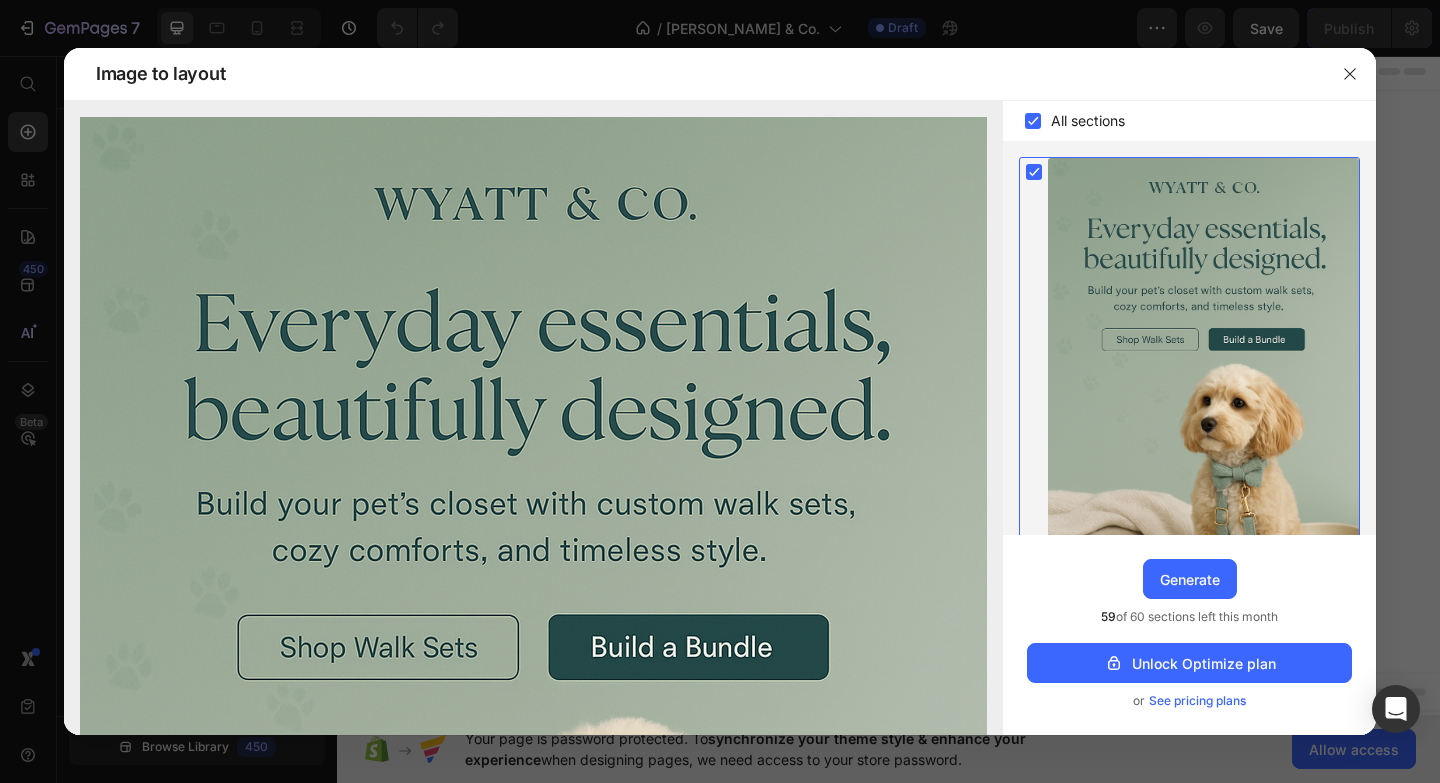 drag, startPoint x: 1220, startPoint y: 352, endPoint x: 1183, endPoint y: 354, distance: 37.054016 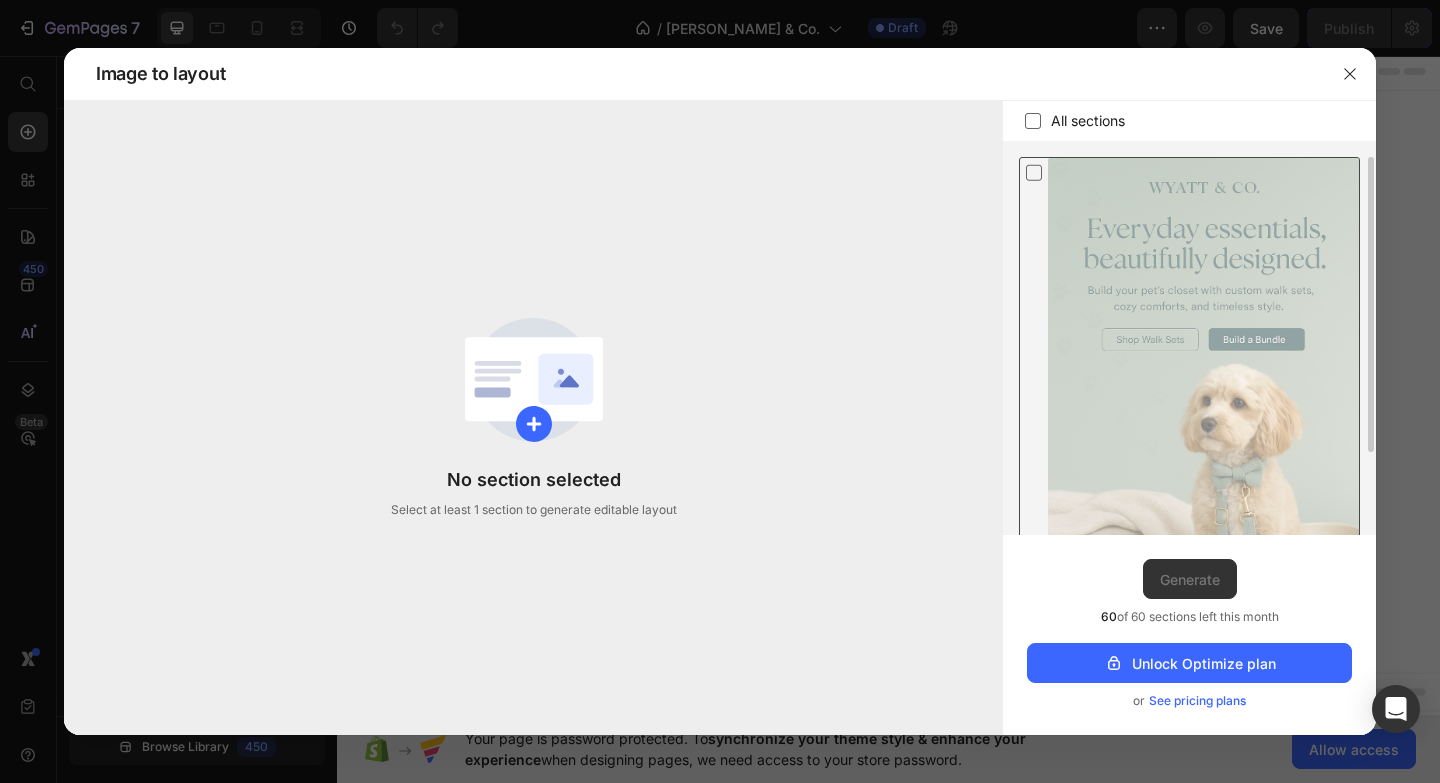 click at bounding box center [1203, 391] 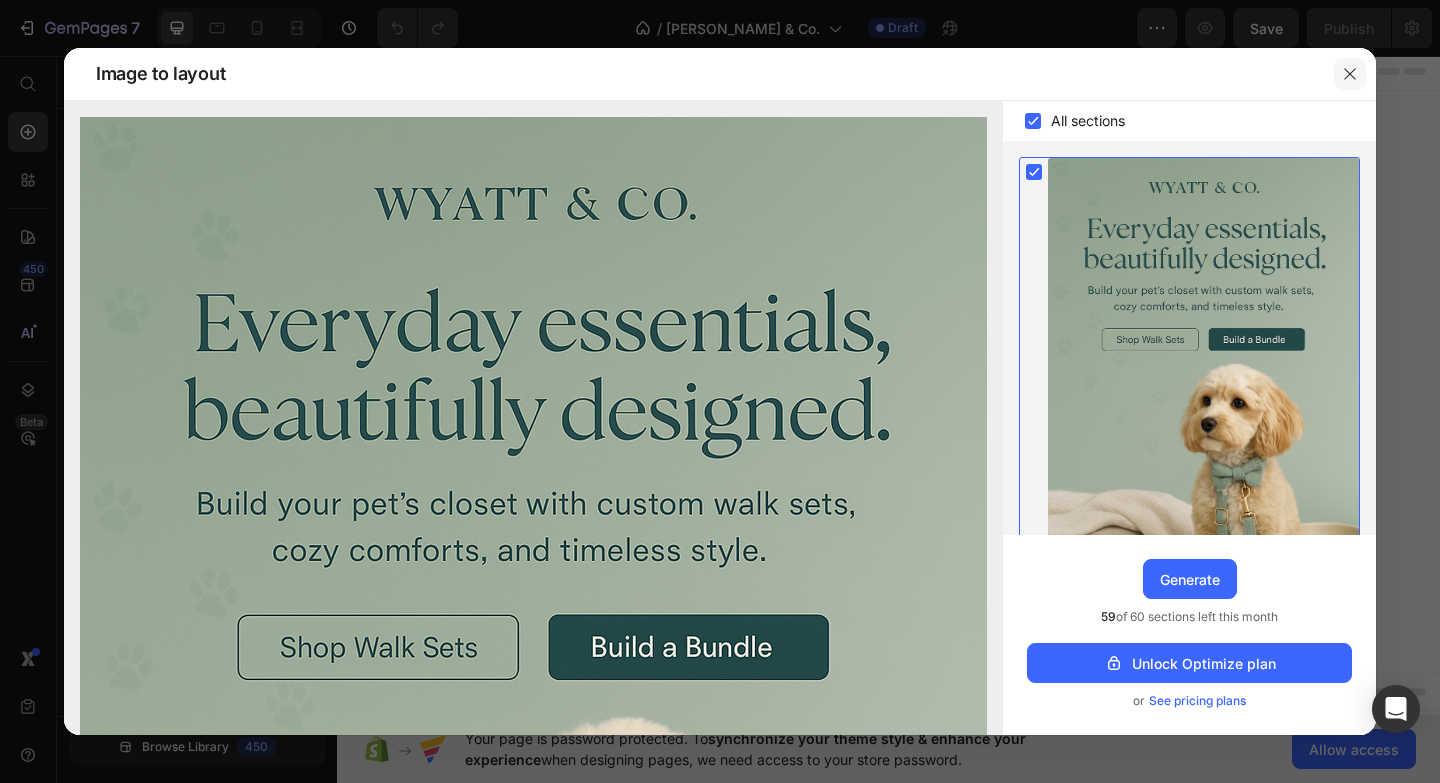 click at bounding box center (1350, 74) 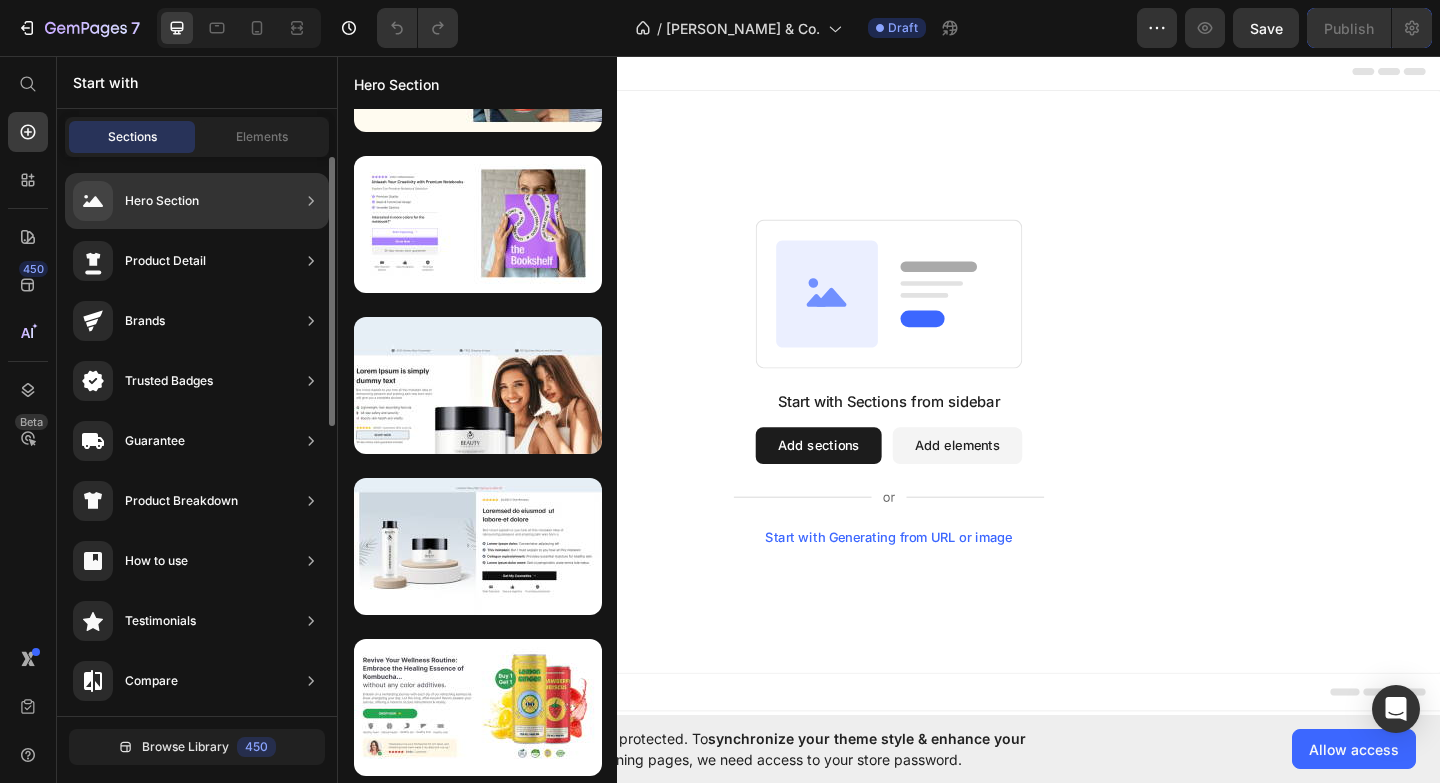 click on "Hero Section" at bounding box center [136, 201] 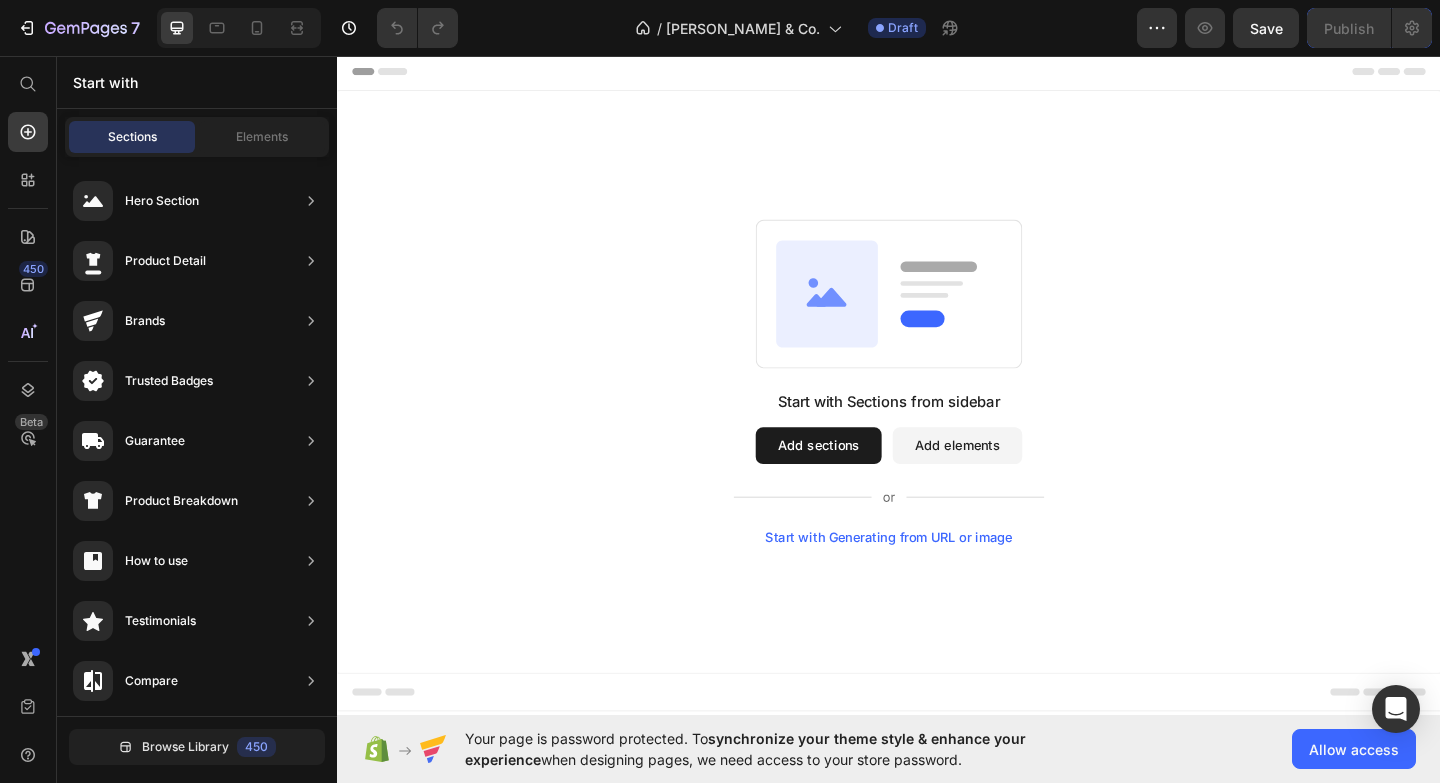 click on "Start with Generating from URL or image" at bounding box center [937, 580] 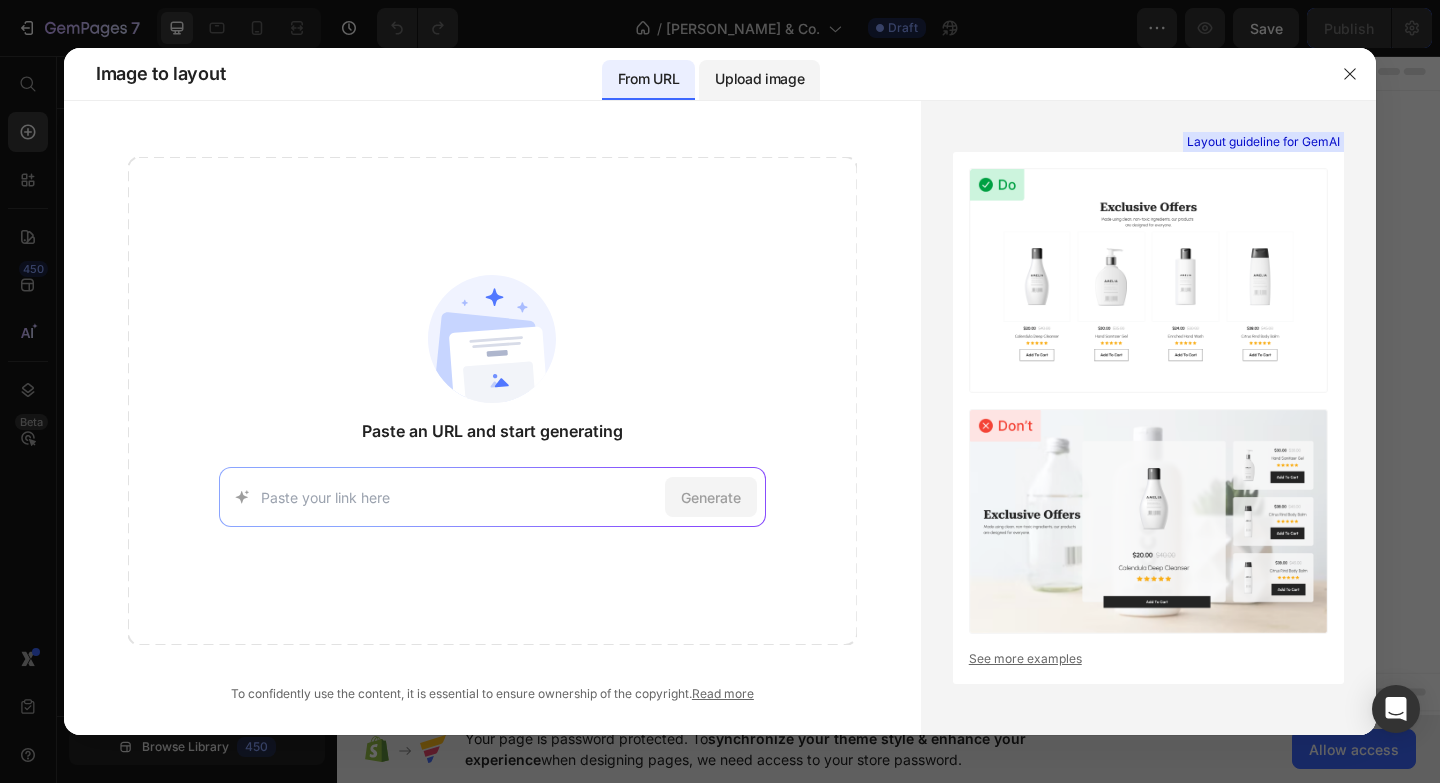 click on "Upload image" at bounding box center [759, 80] 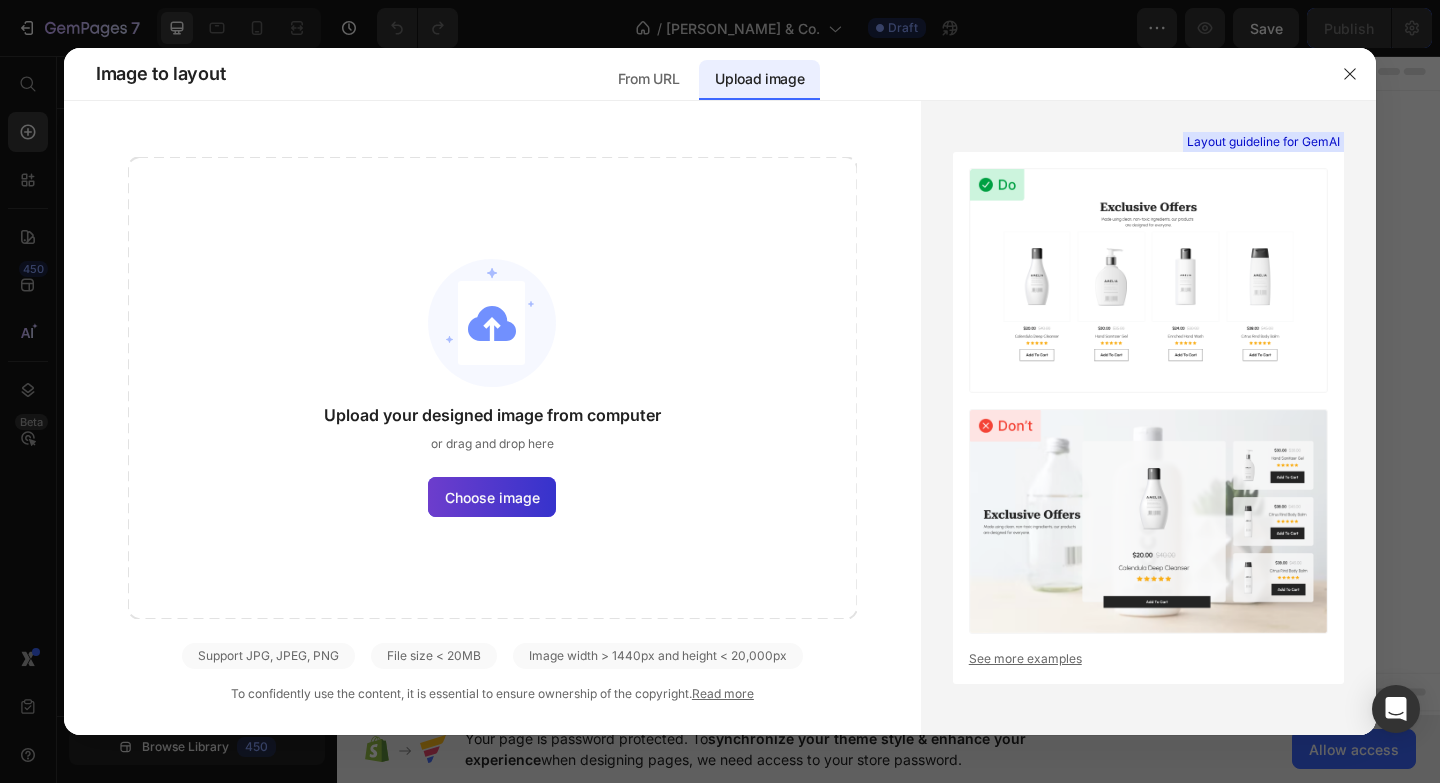 click on "Choose image" at bounding box center (492, 497) 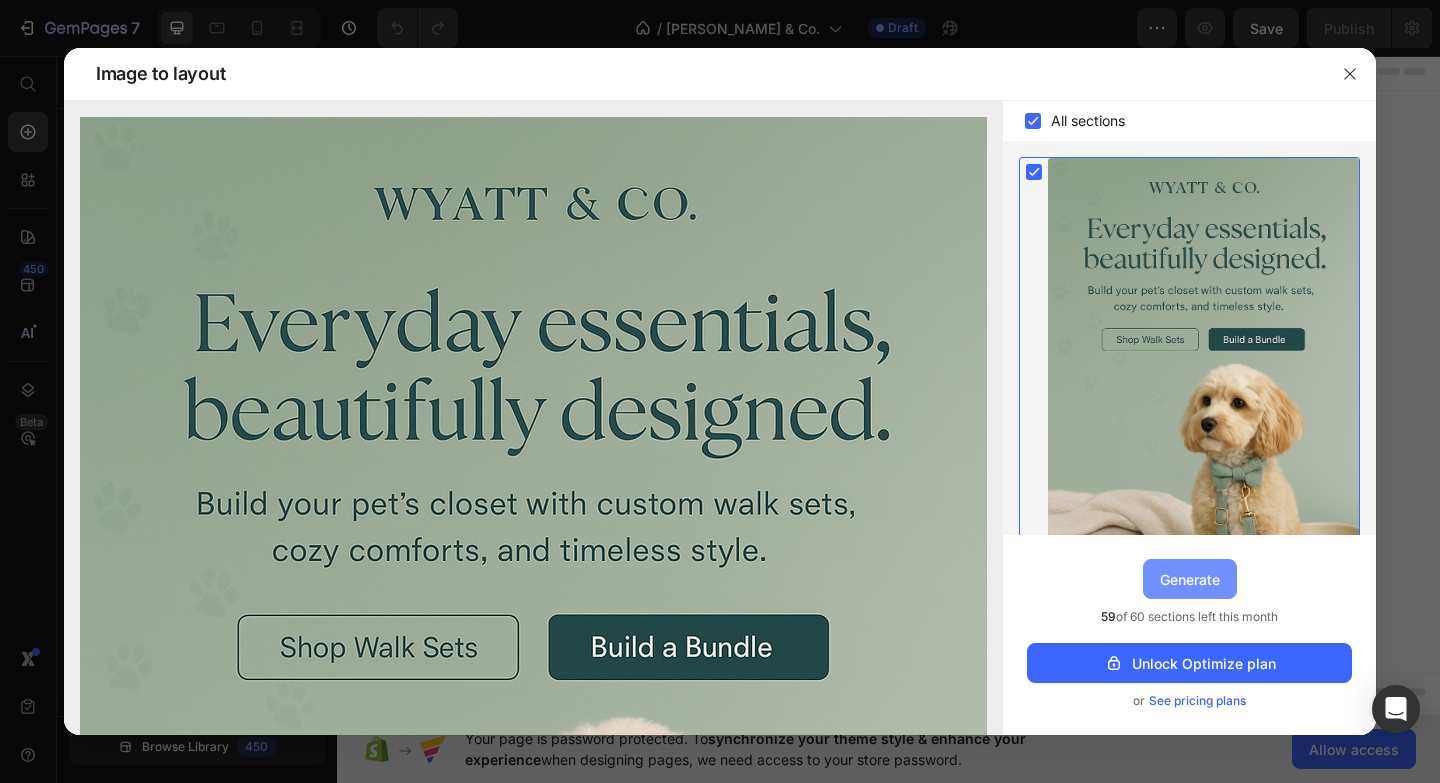 click on "Generate" at bounding box center [1190, 579] 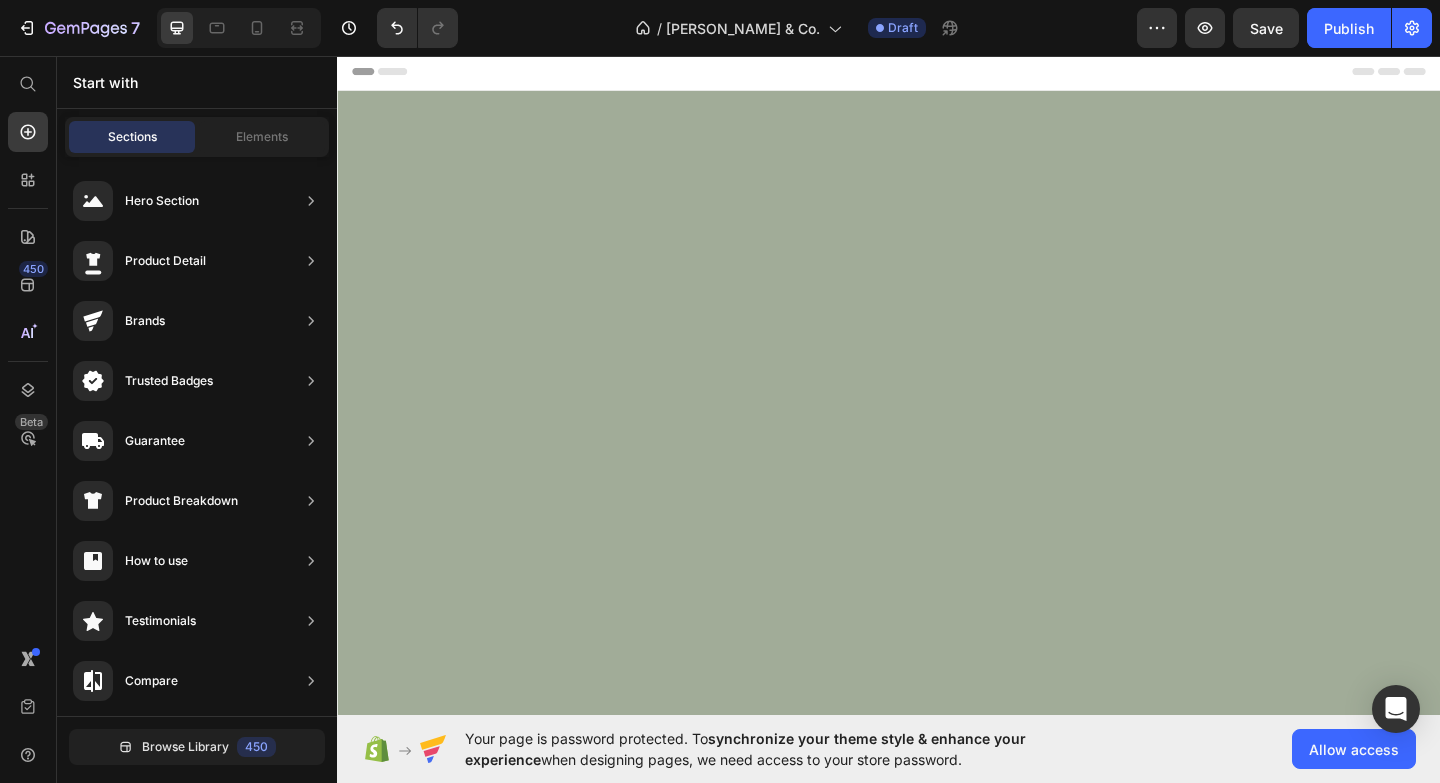 scroll, scrollTop: 0, scrollLeft: 0, axis: both 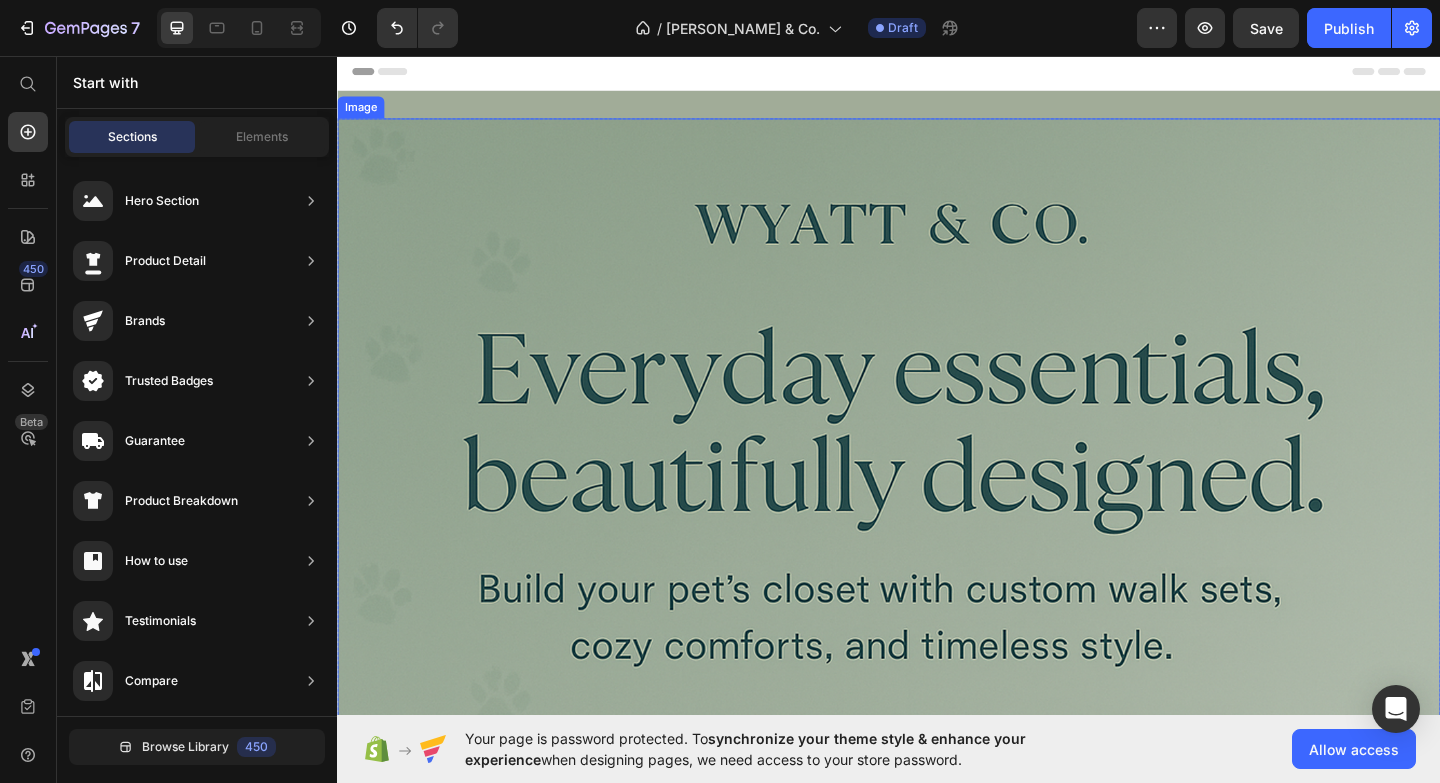 click at bounding box center (937, 1024) 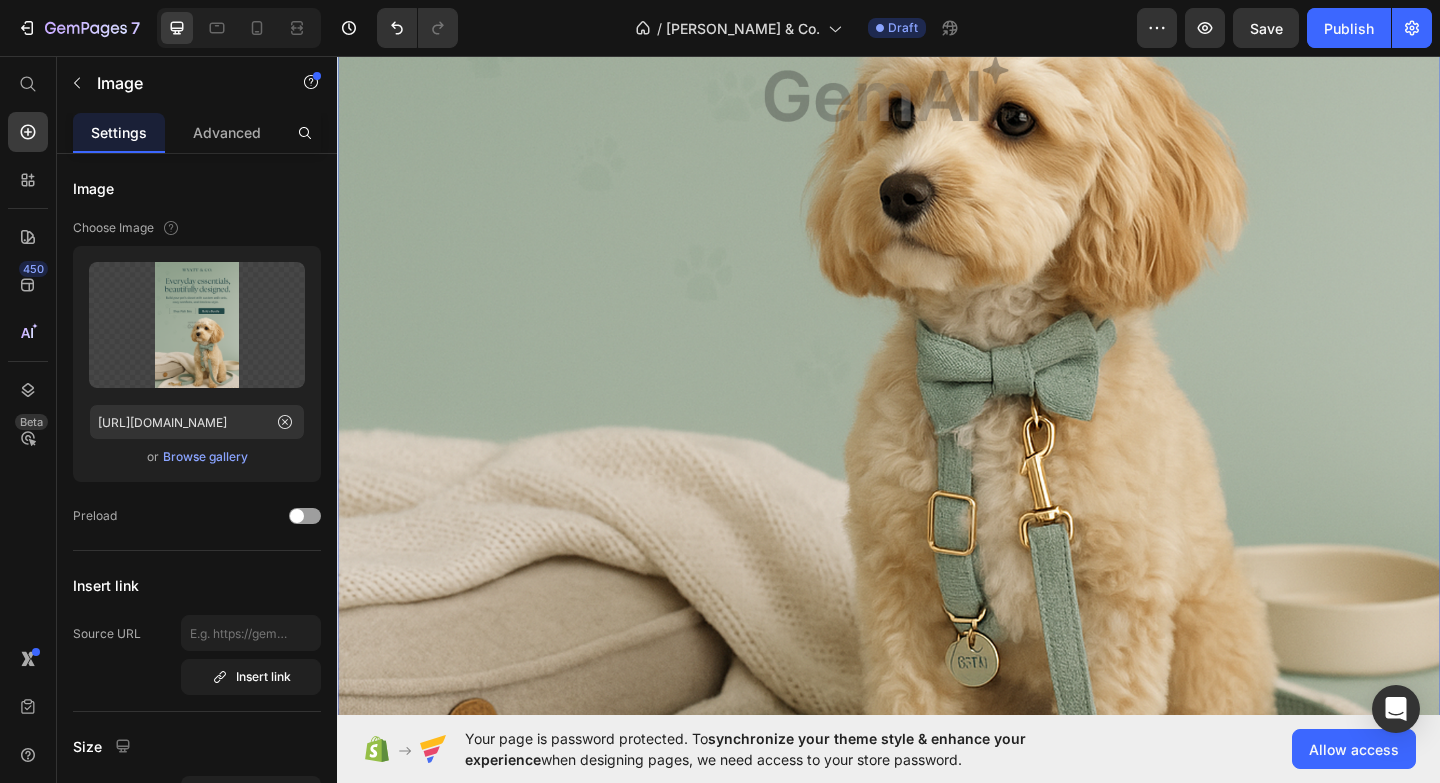 scroll, scrollTop: 1466, scrollLeft: 0, axis: vertical 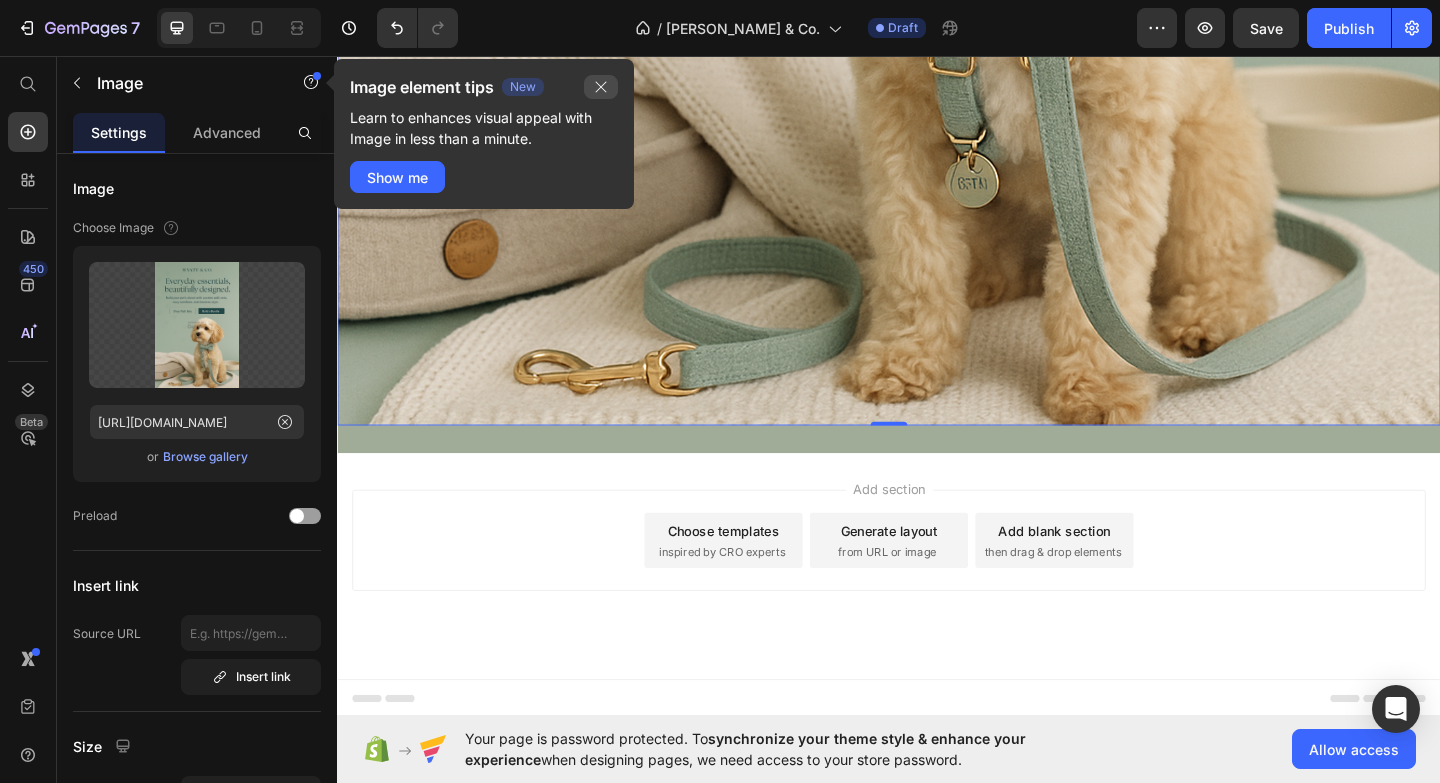 click 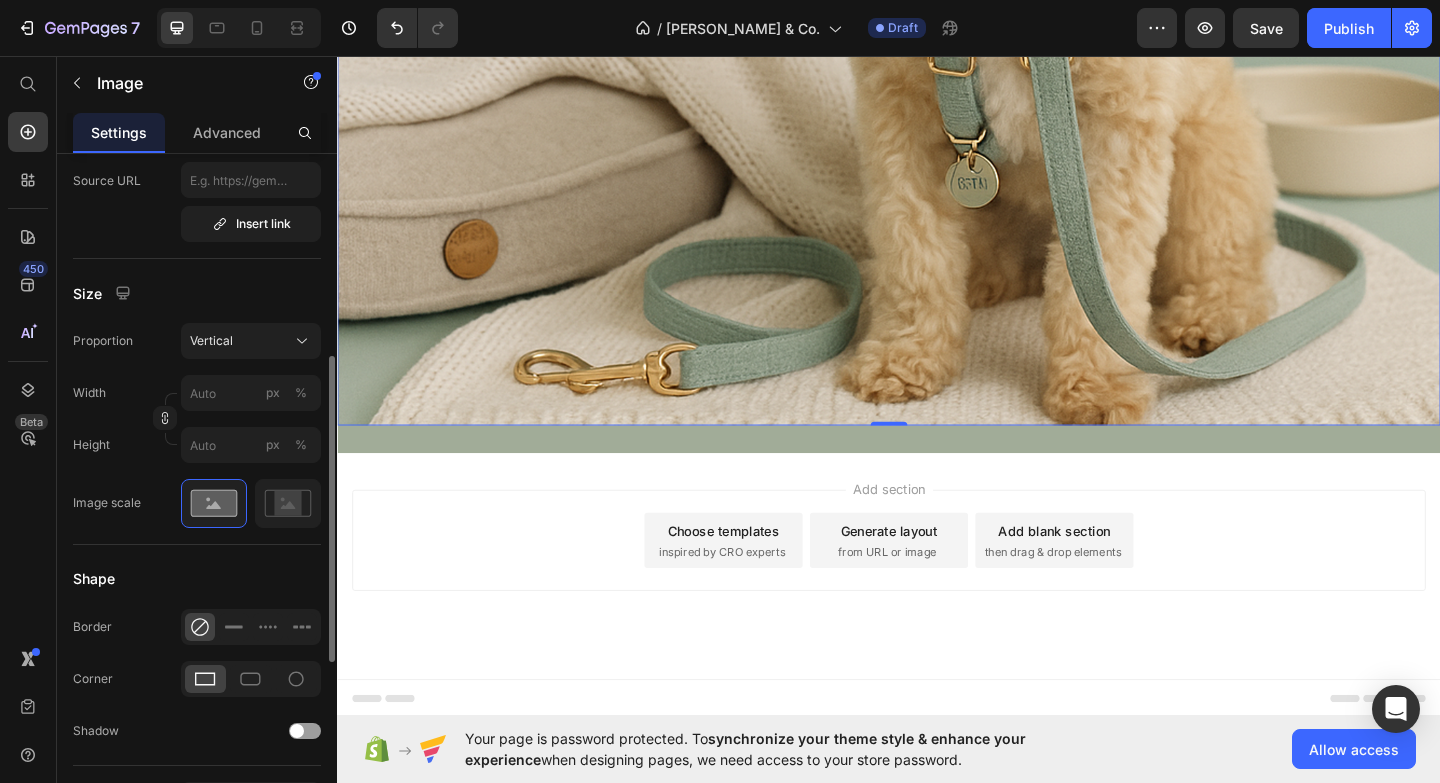scroll, scrollTop: 458, scrollLeft: 0, axis: vertical 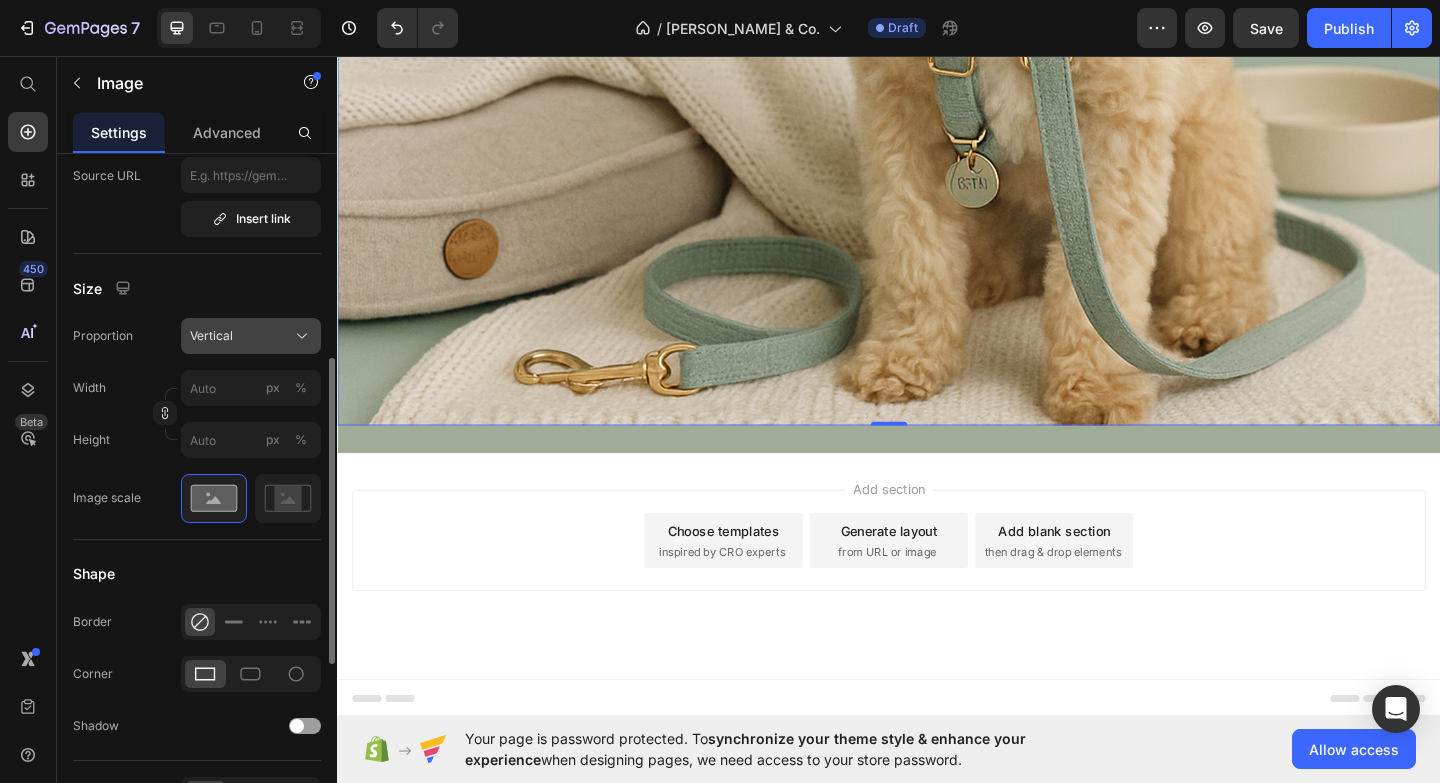 click 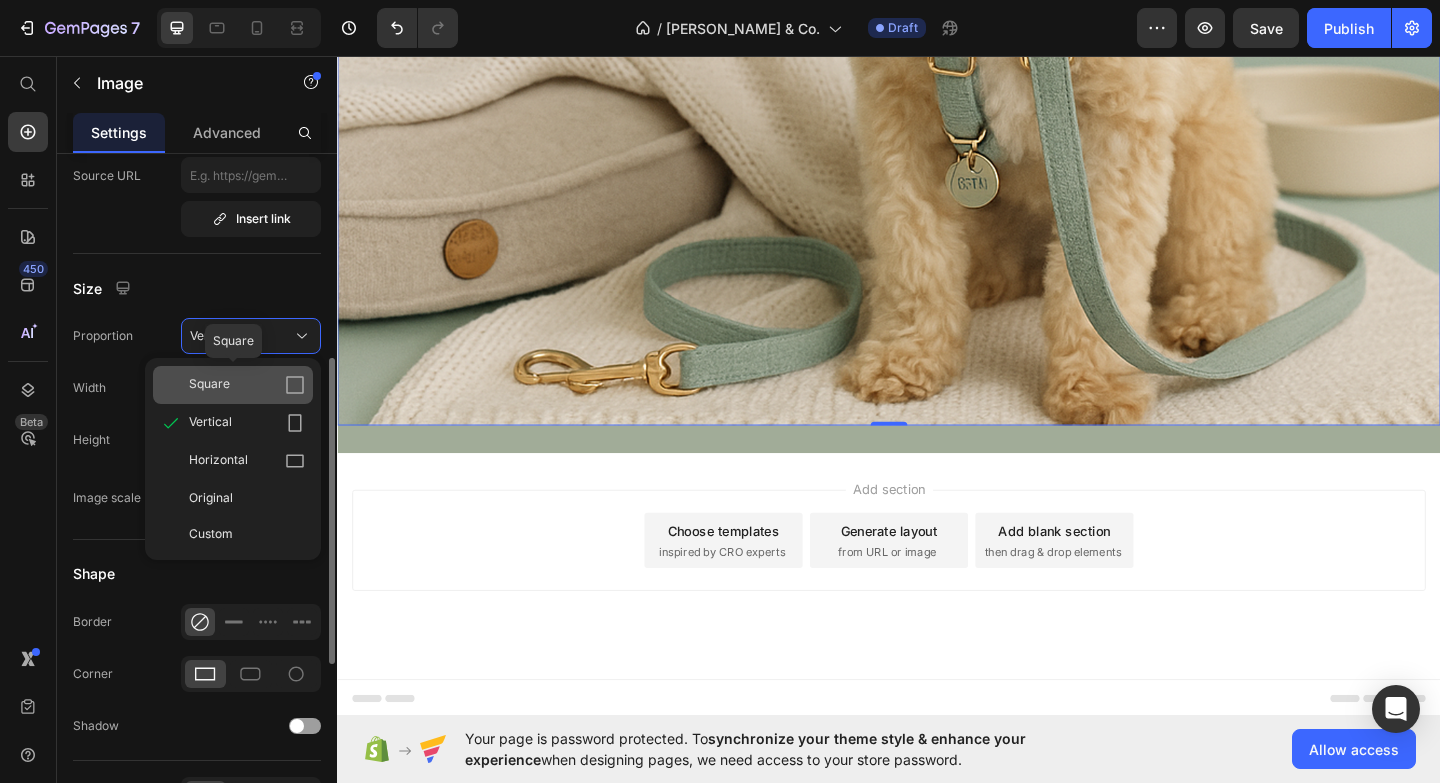 click on "Square" at bounding box center [247, 385] 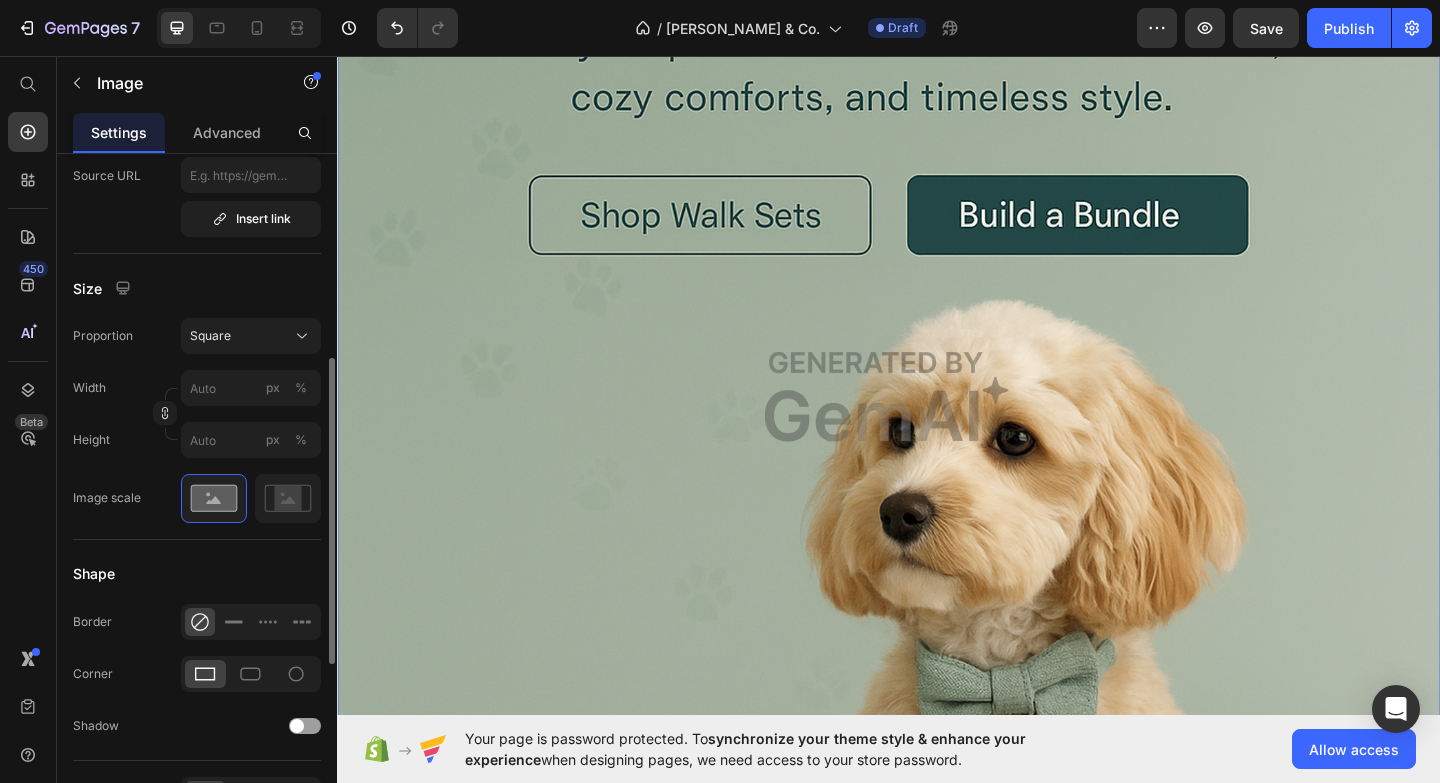 scroll, scrollTop: 261, scrollLeft: 0, axis: vertical 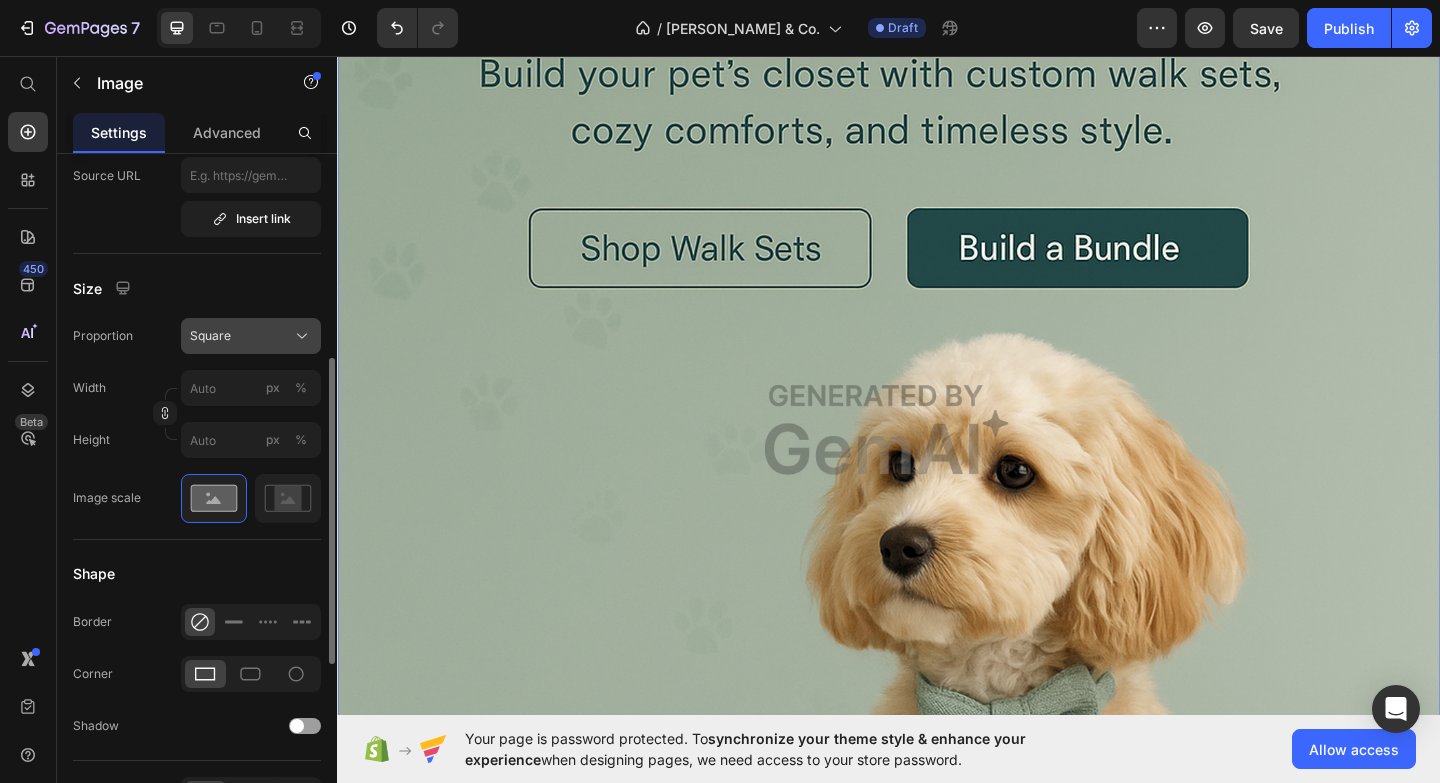 click on "Square" at bounding box center (251, 336) 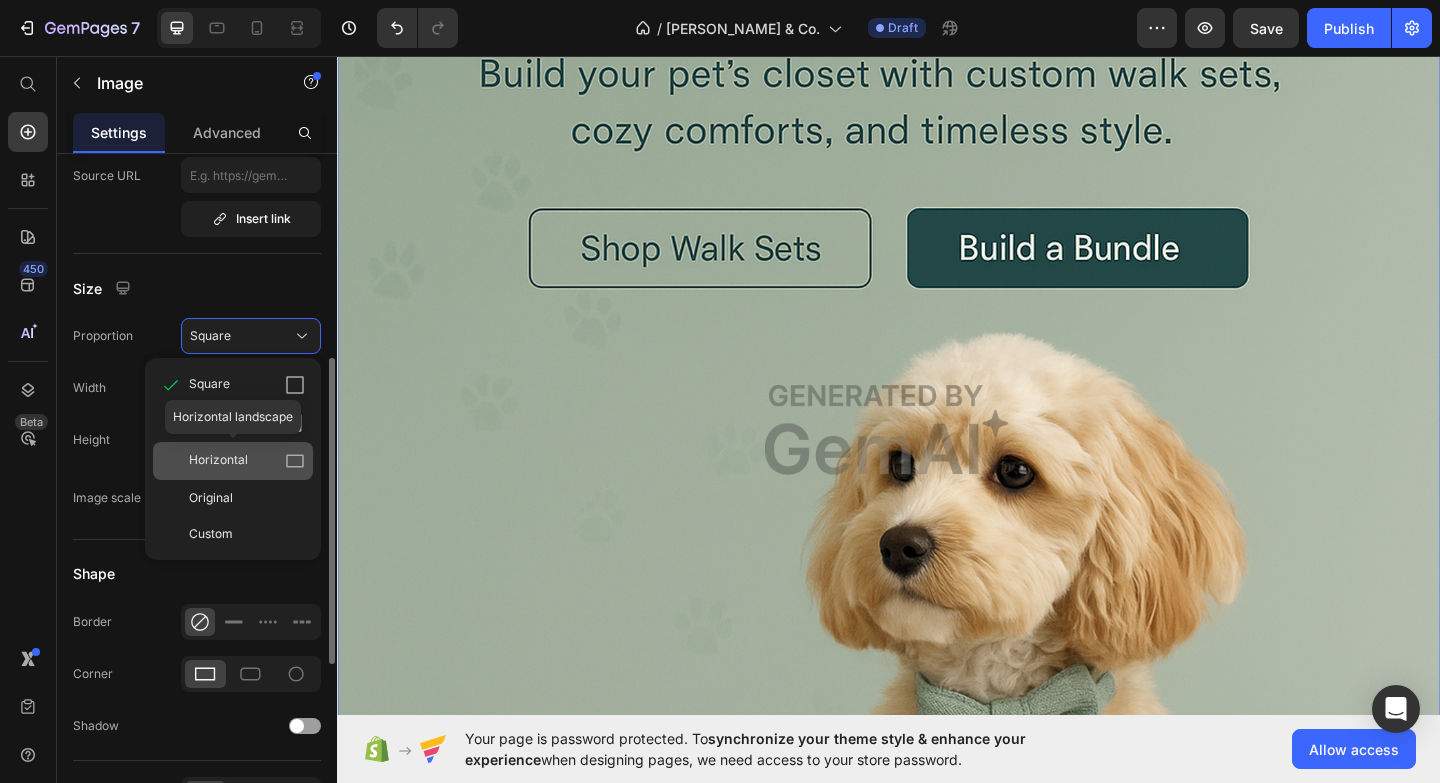 click on "Horizontal" 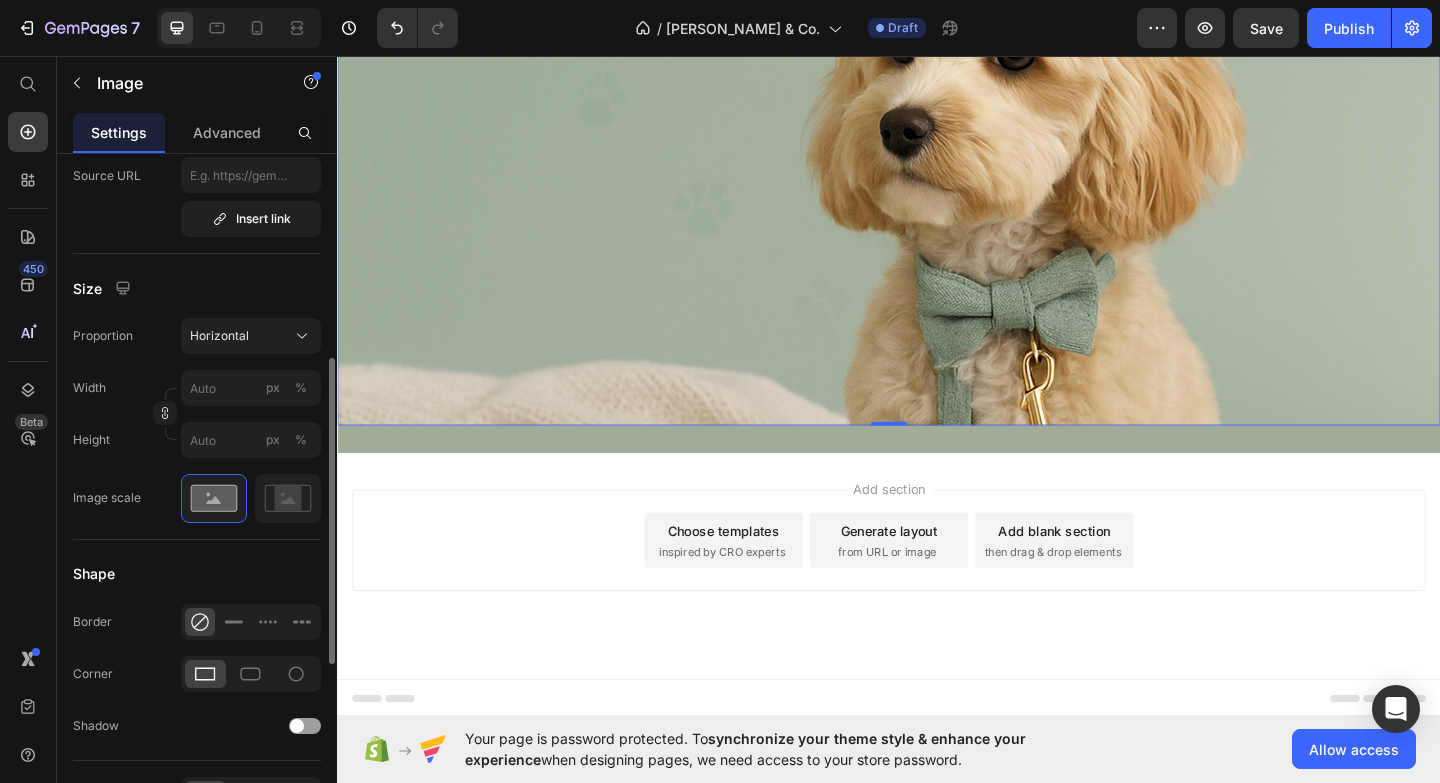 scroll, scrollTop: 0, scrollLeft: 0, axis: both 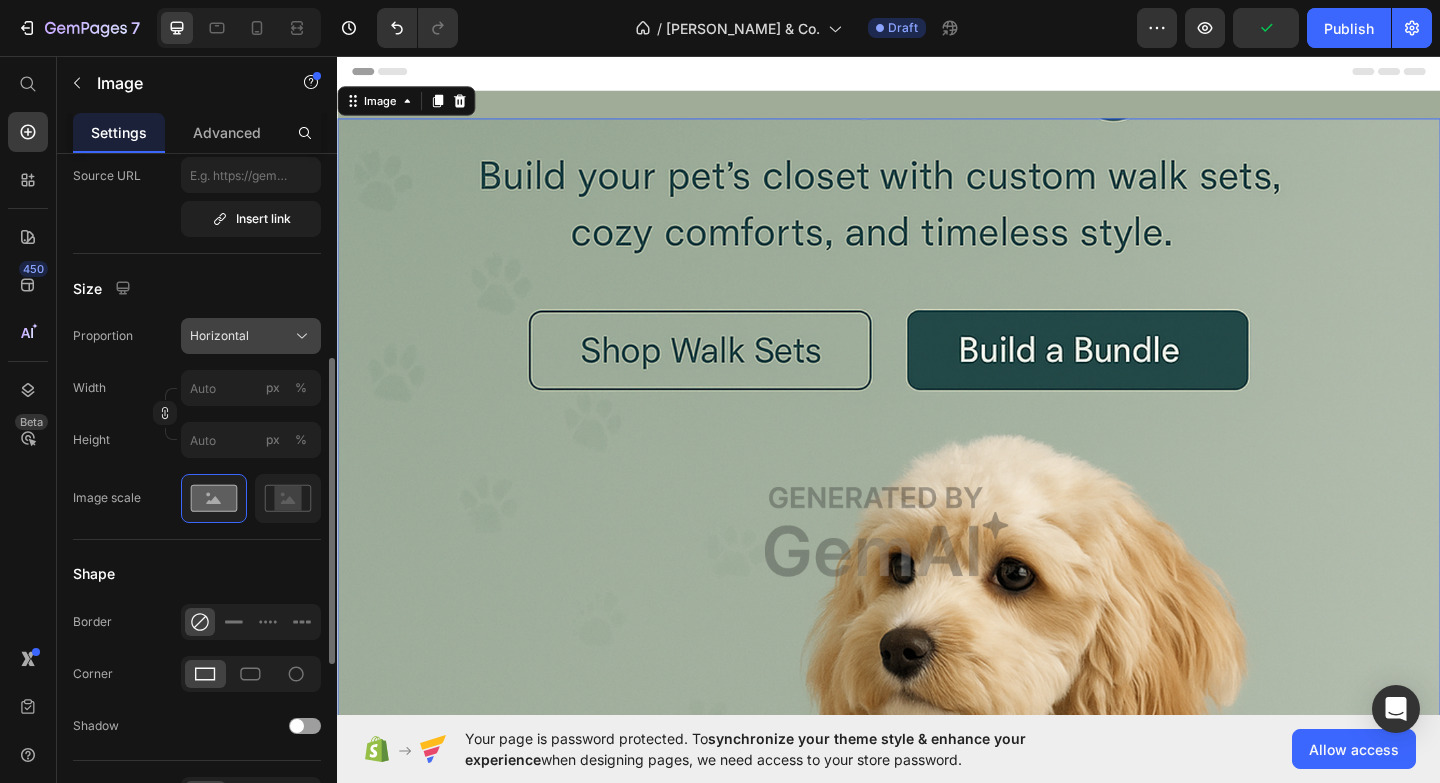 click on "Horizontal" at bounding box center [251, 336] 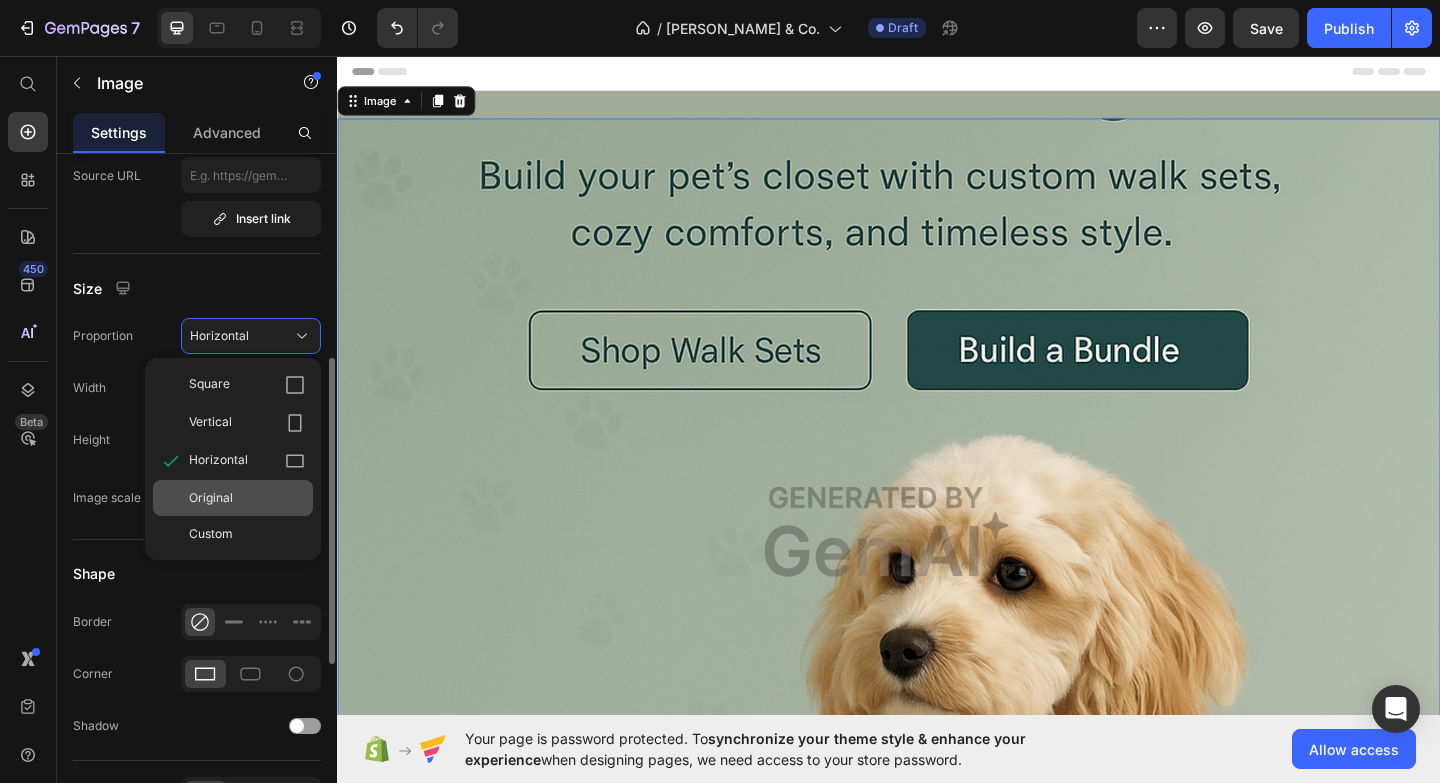 click on "Original" at bounding box center (247, 498) 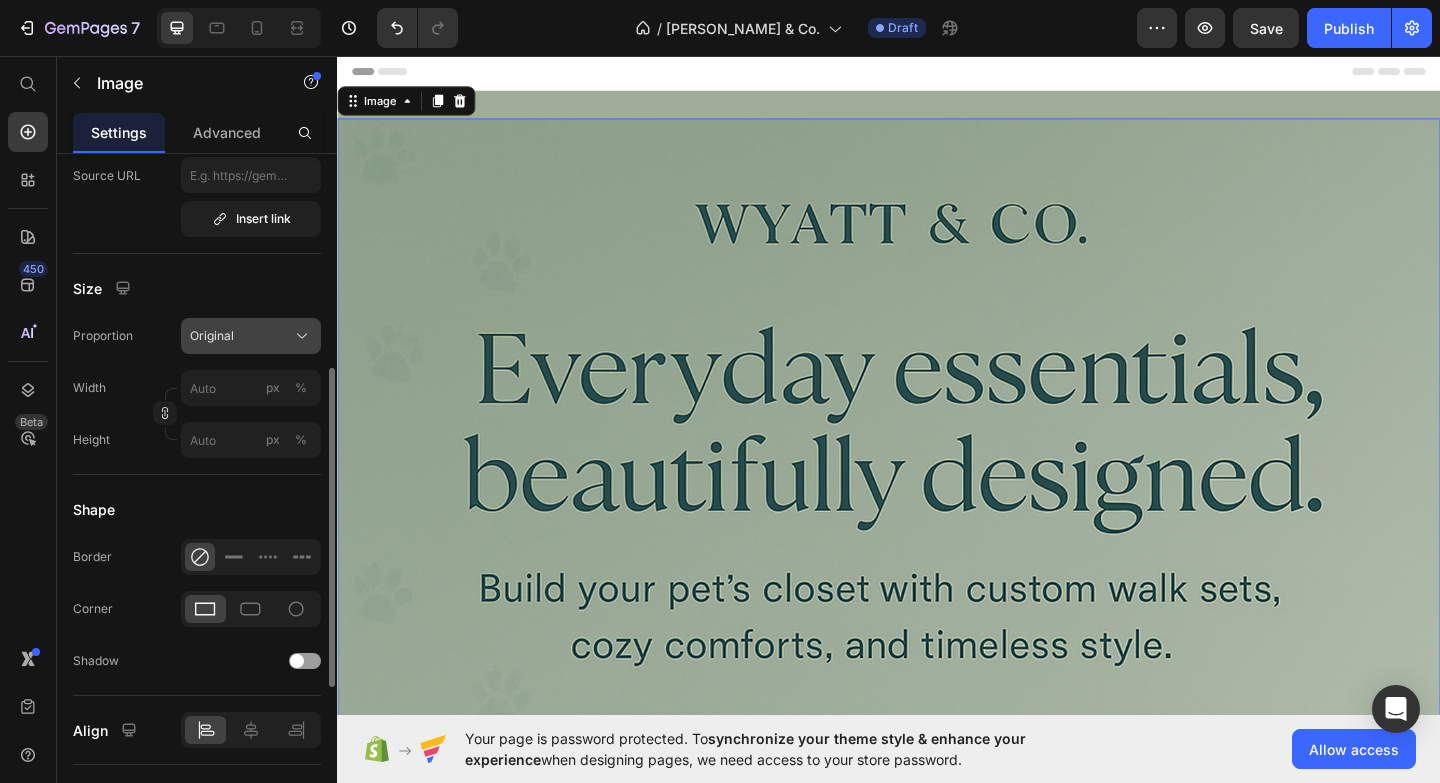 click 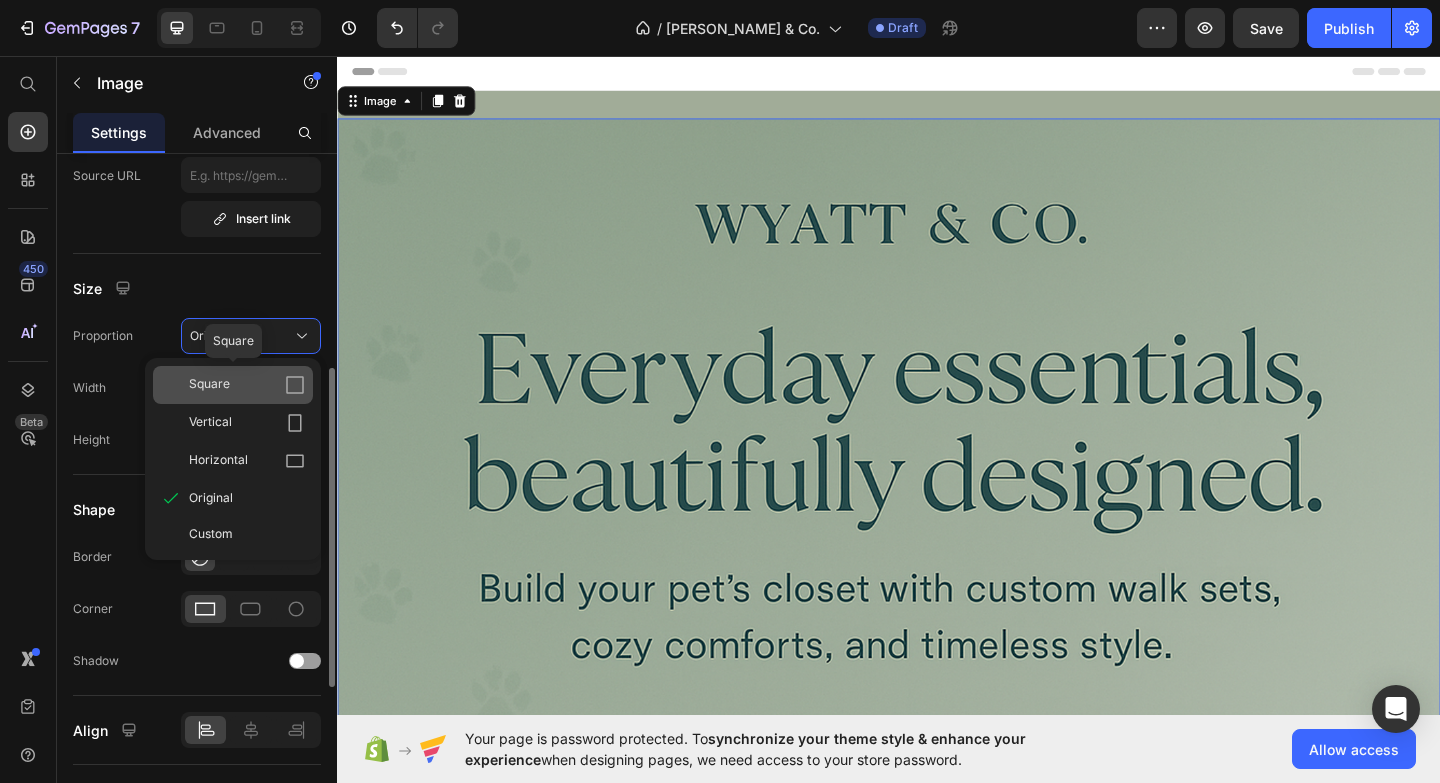 click on "Square" 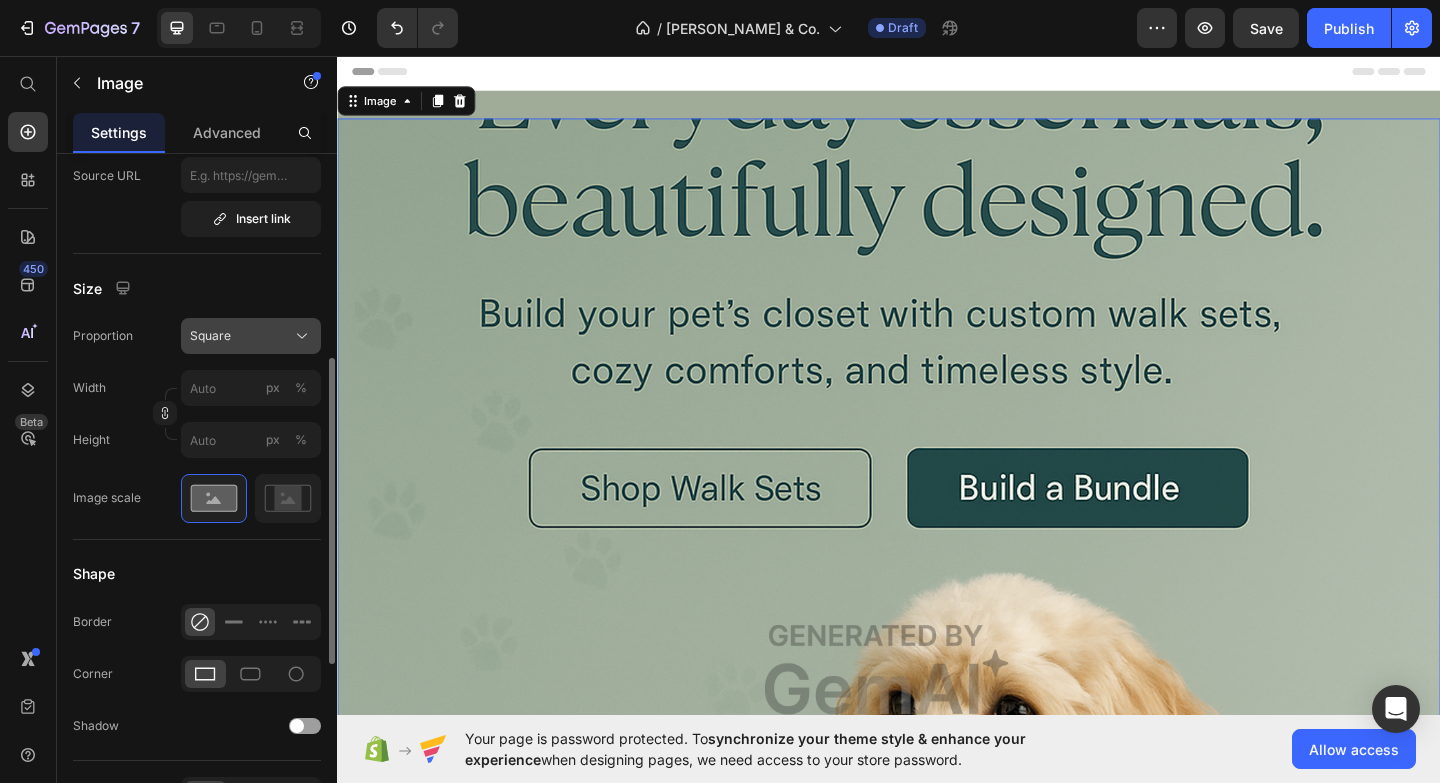 click on "Square" at bounding box center (251, 336) 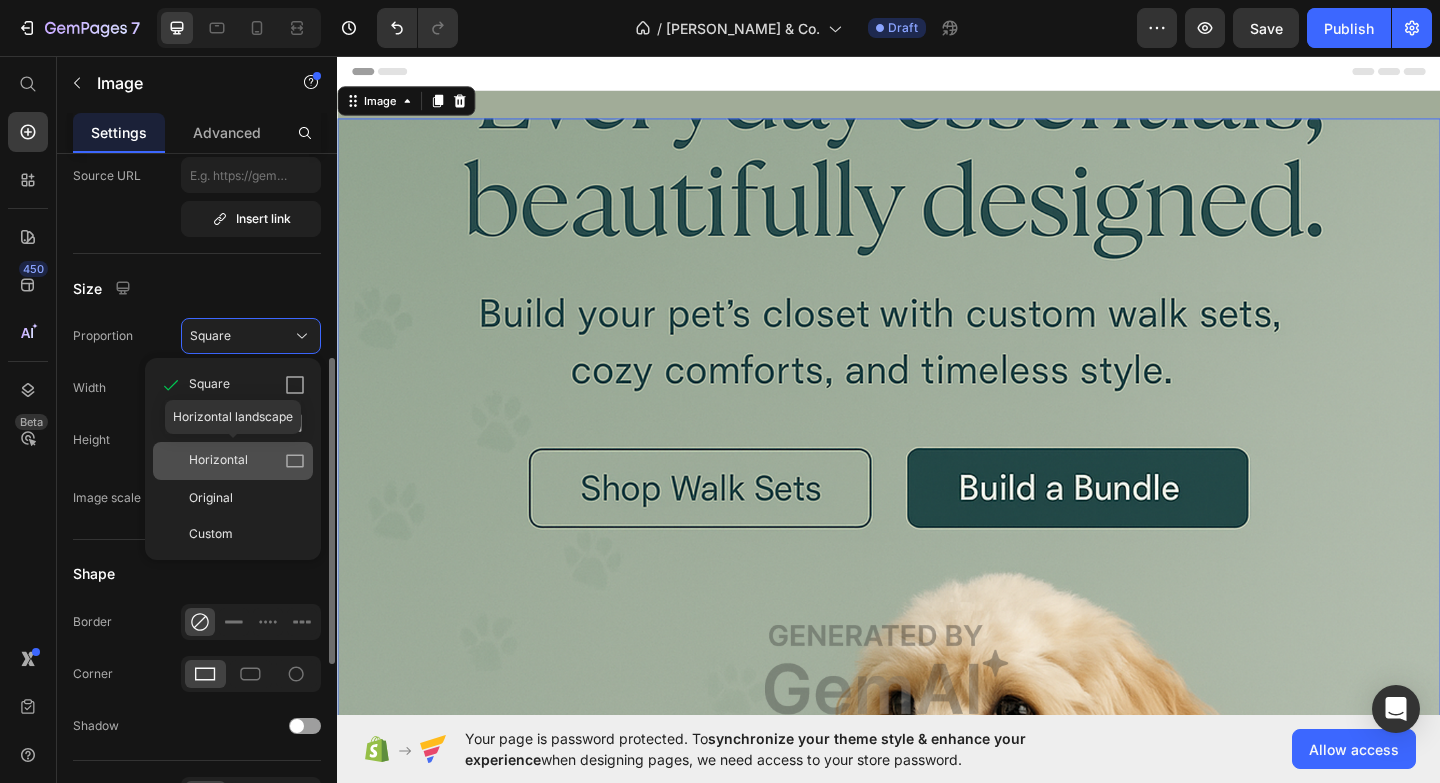 click on "Horizontal" at bounding box center [218, 461] 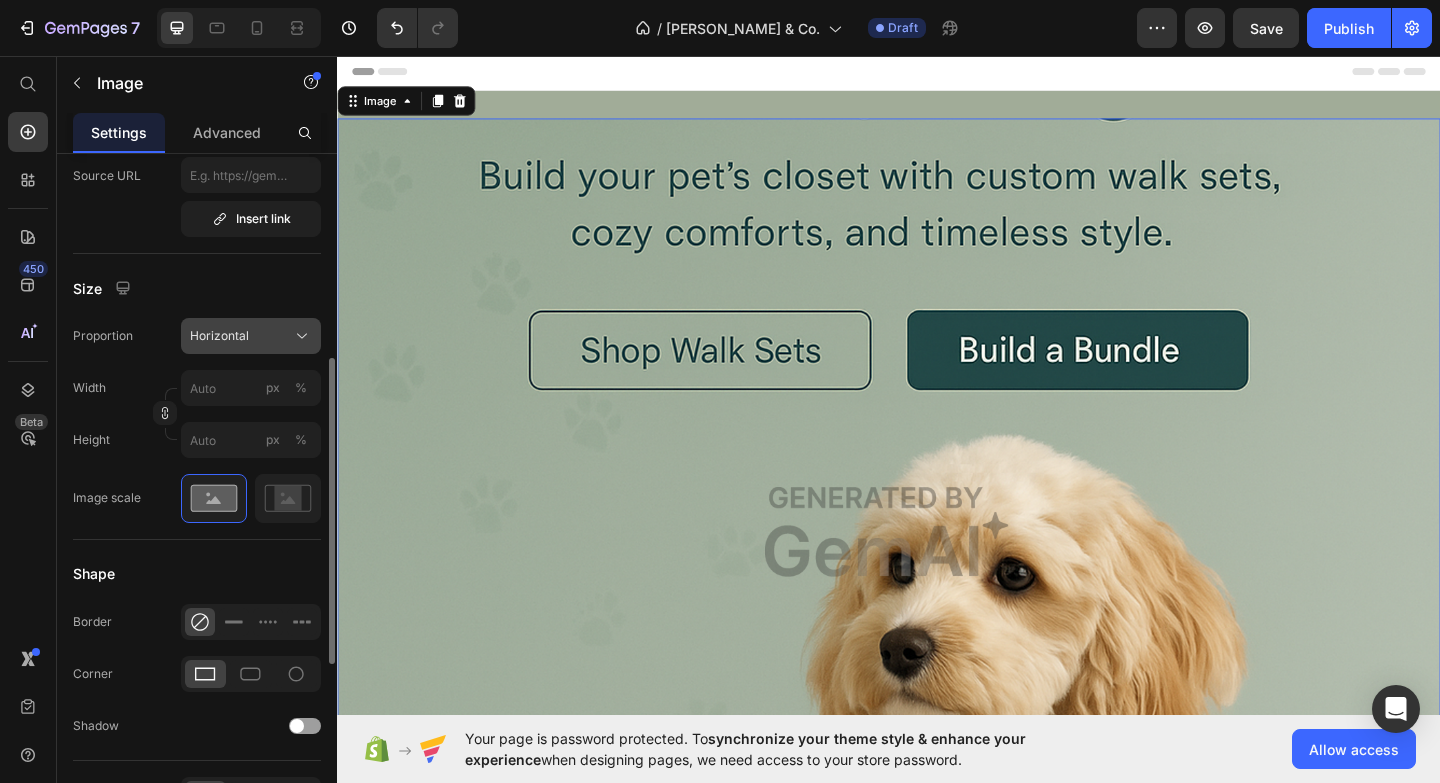 click on "Horizontal" 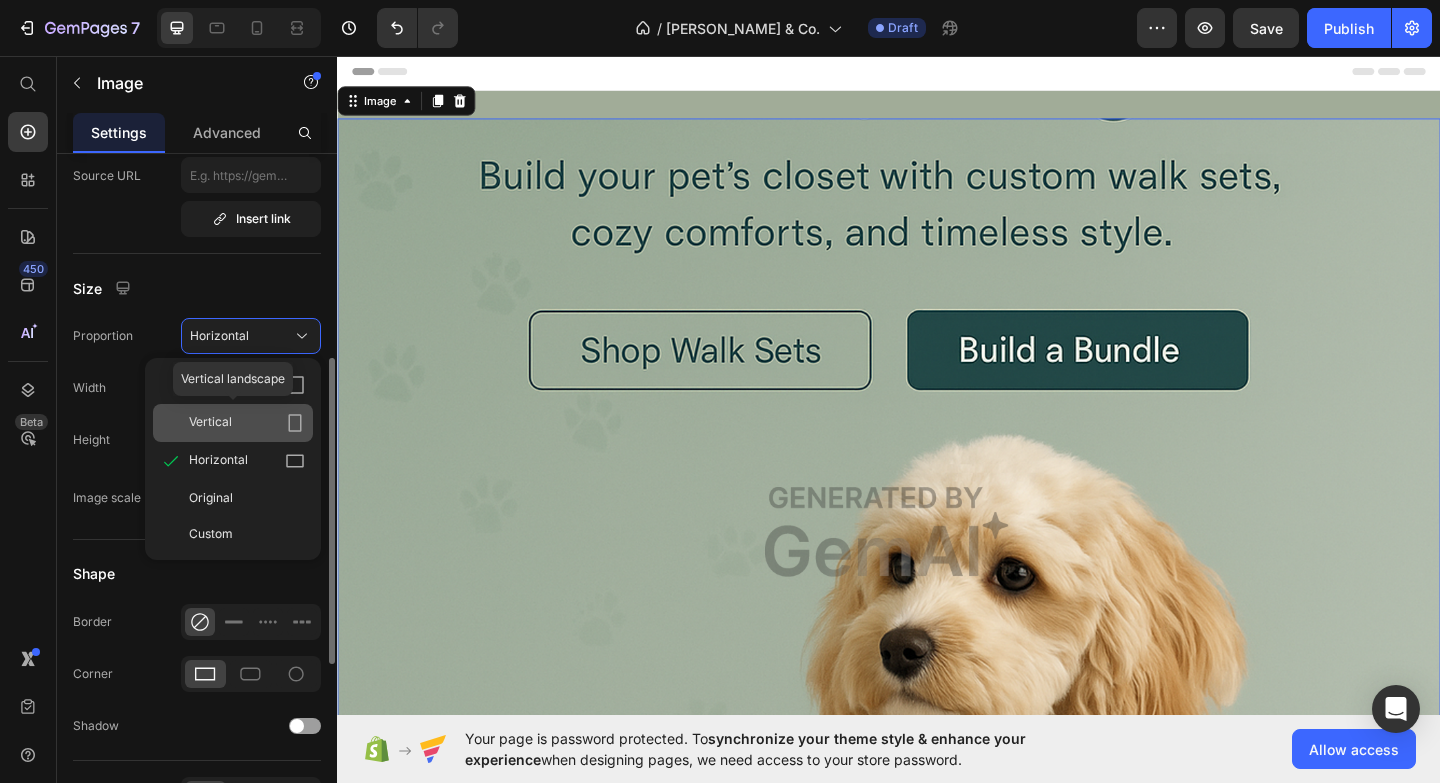 click on "Vertical" 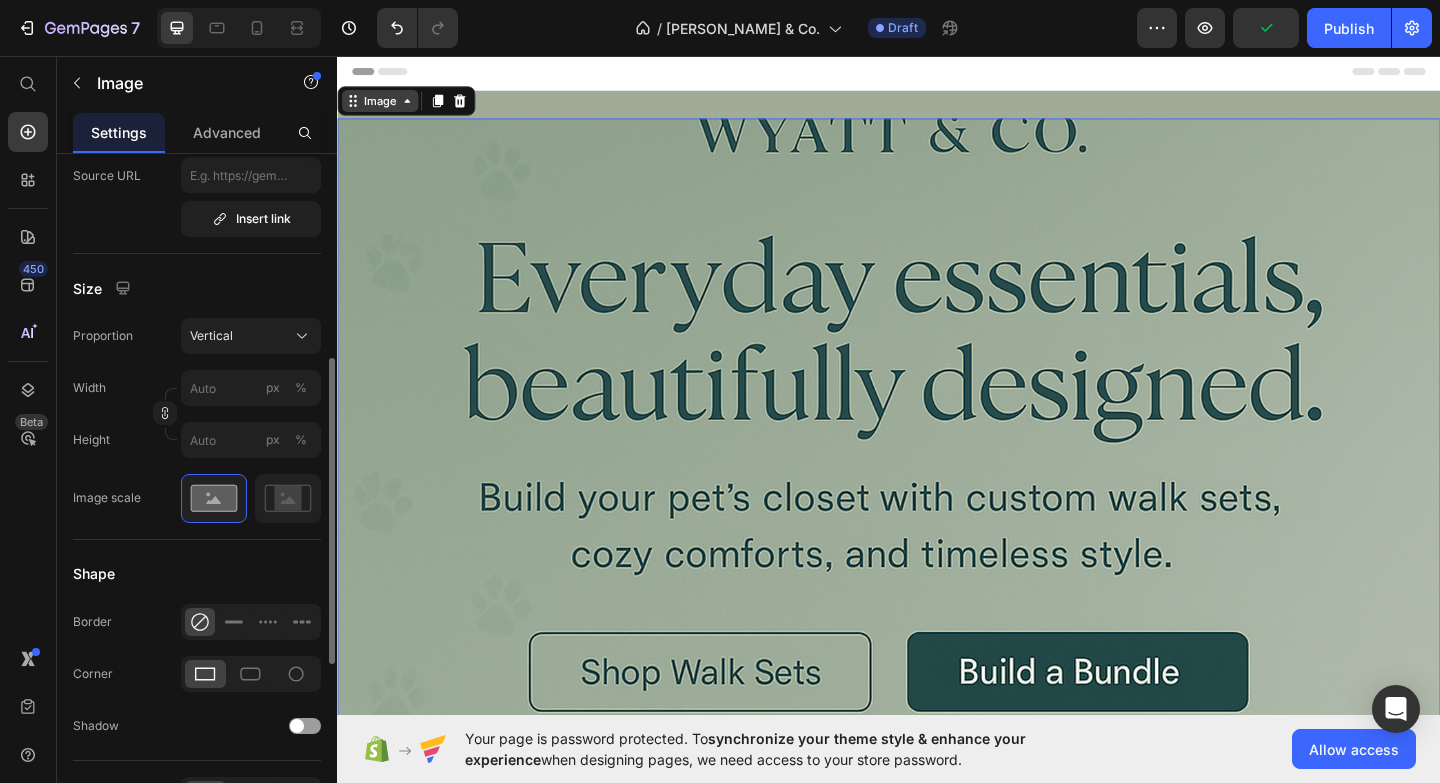click 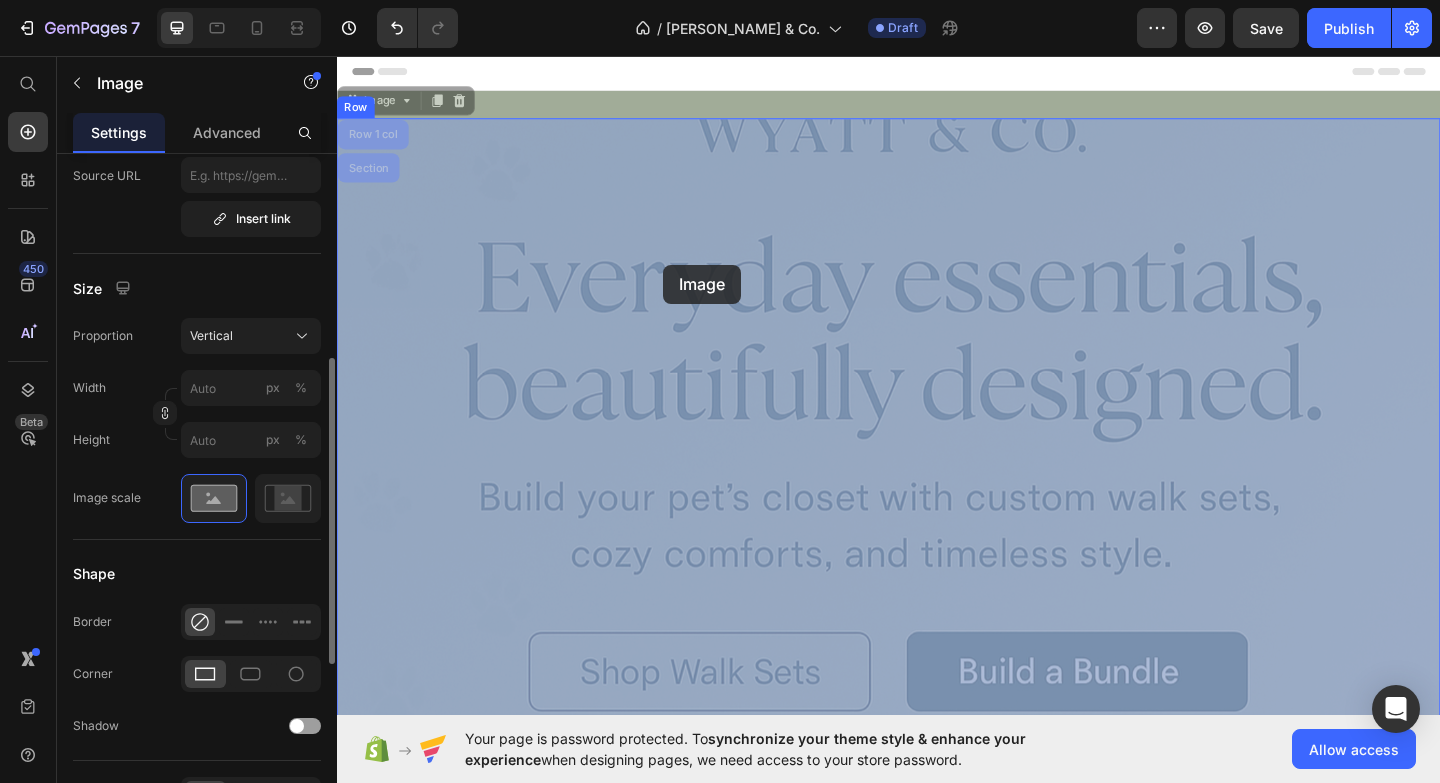 drag, startPoint x: 698, startPoint y: 203, endPoint x: 692, endPoint y: 281, distance: 78.23043 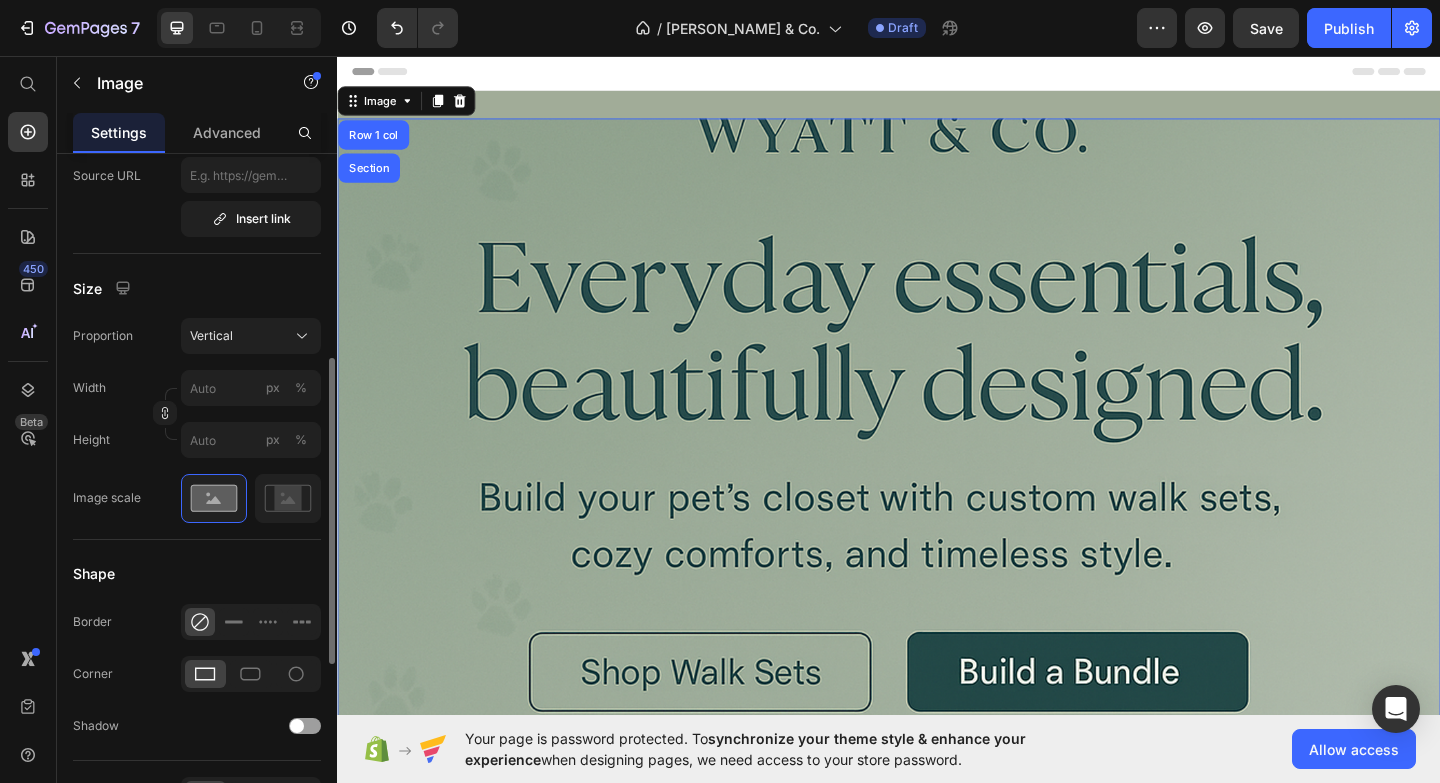 click at bounding box center [937, 924] 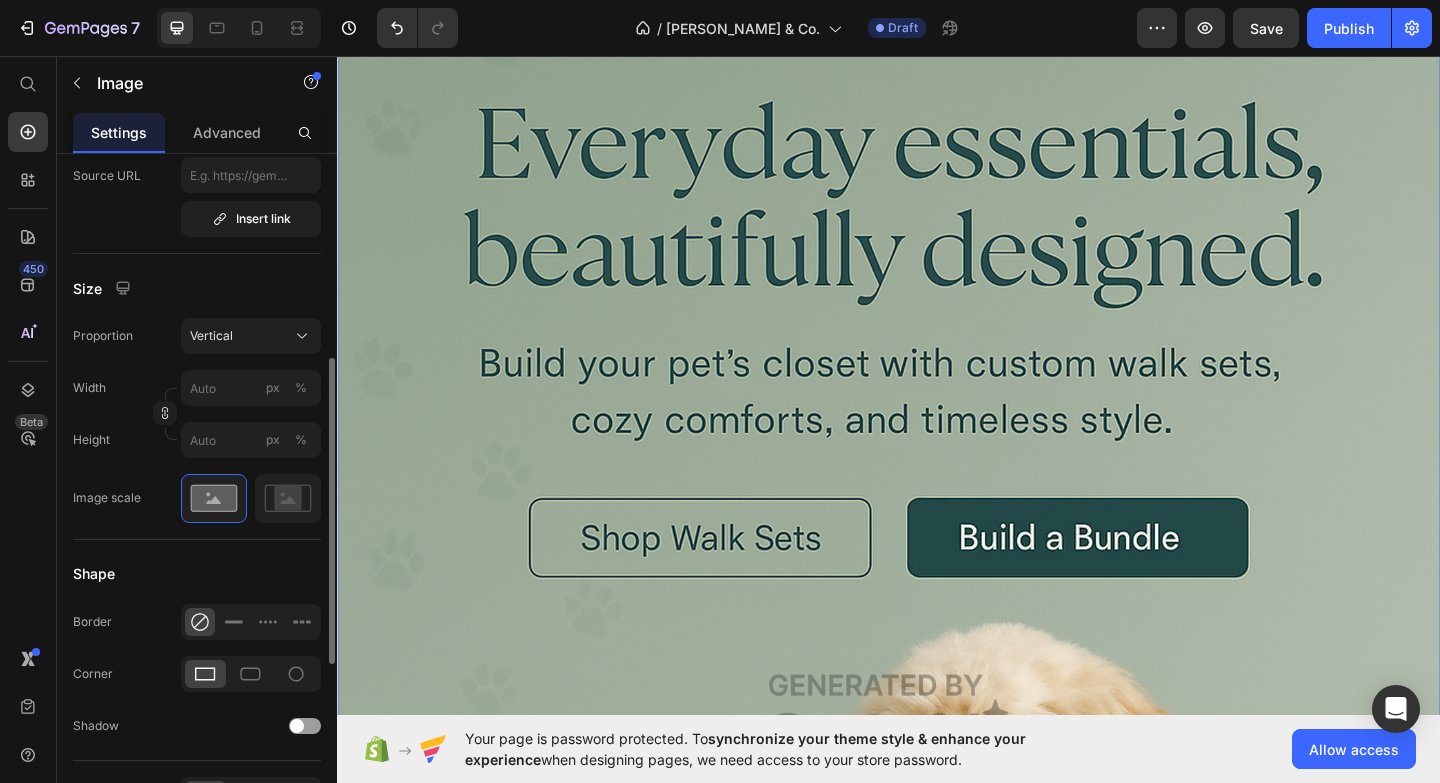 scroll, scrollTop: 0, scrollLeft: 0, axis: both 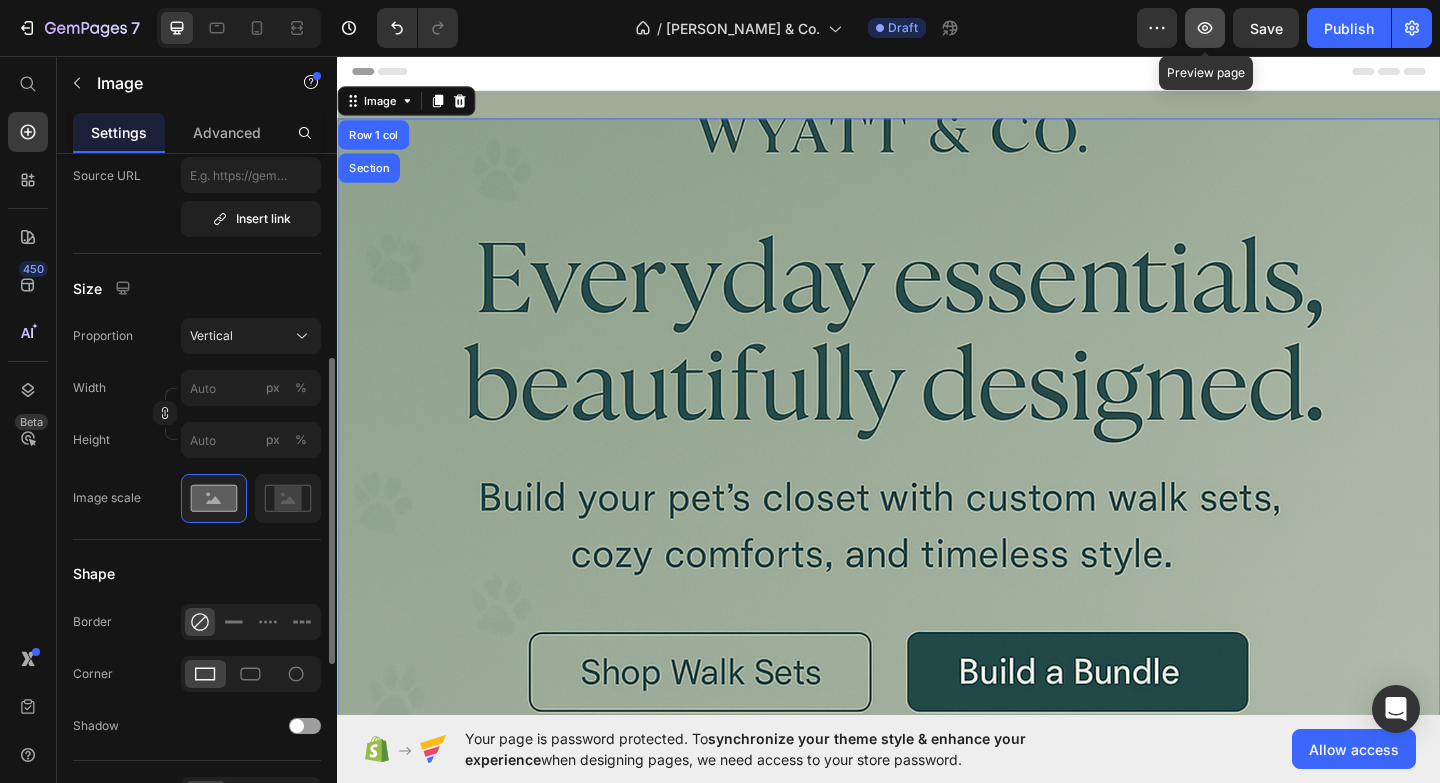 click 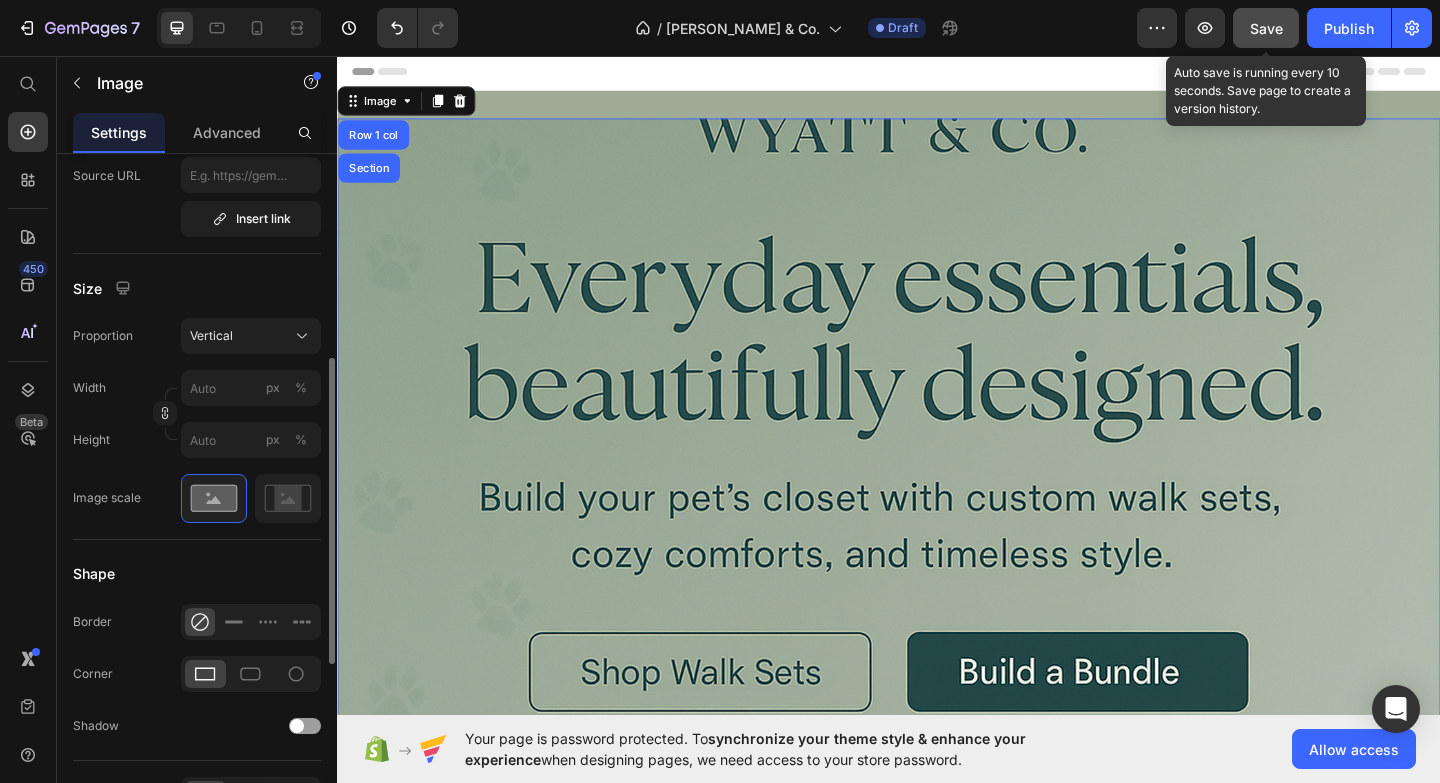 click on "Save" 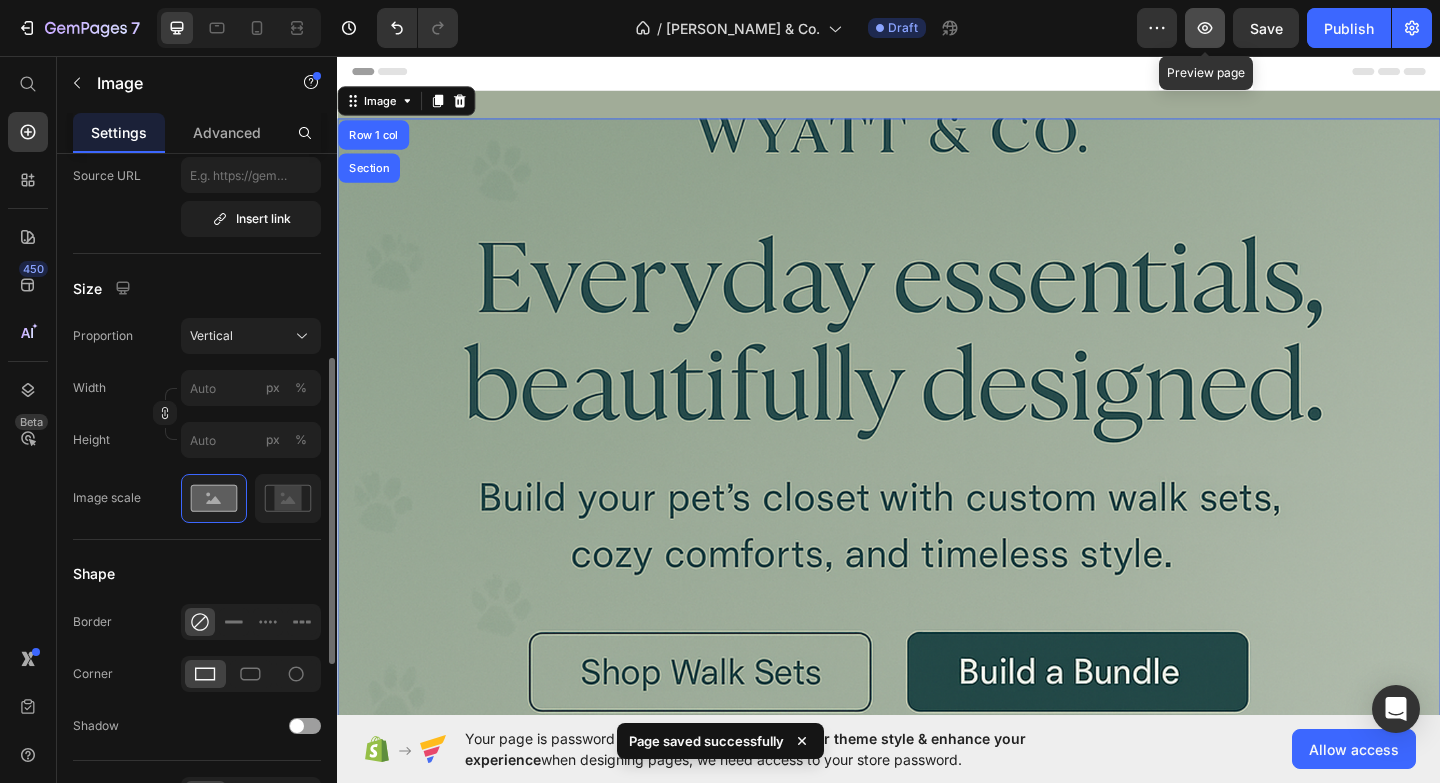 click 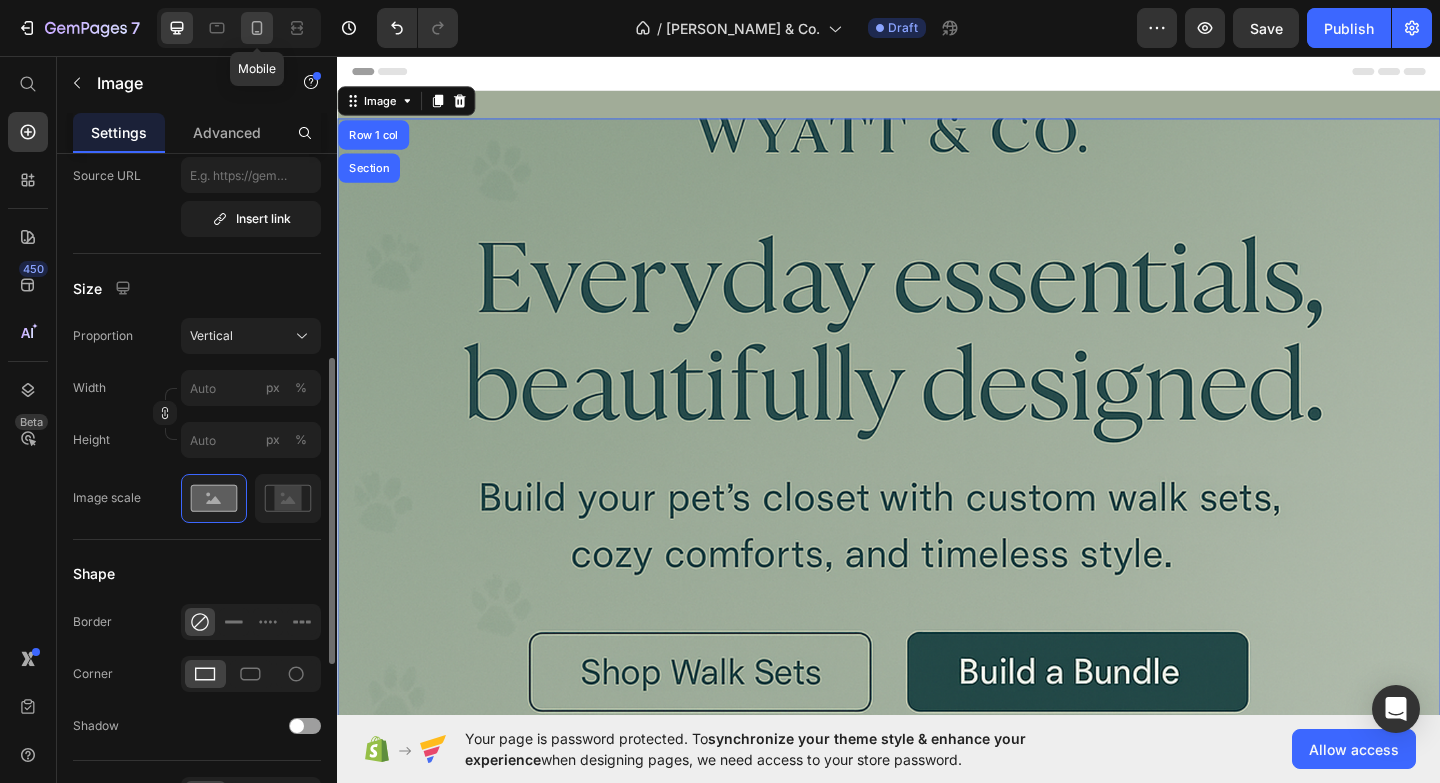 click 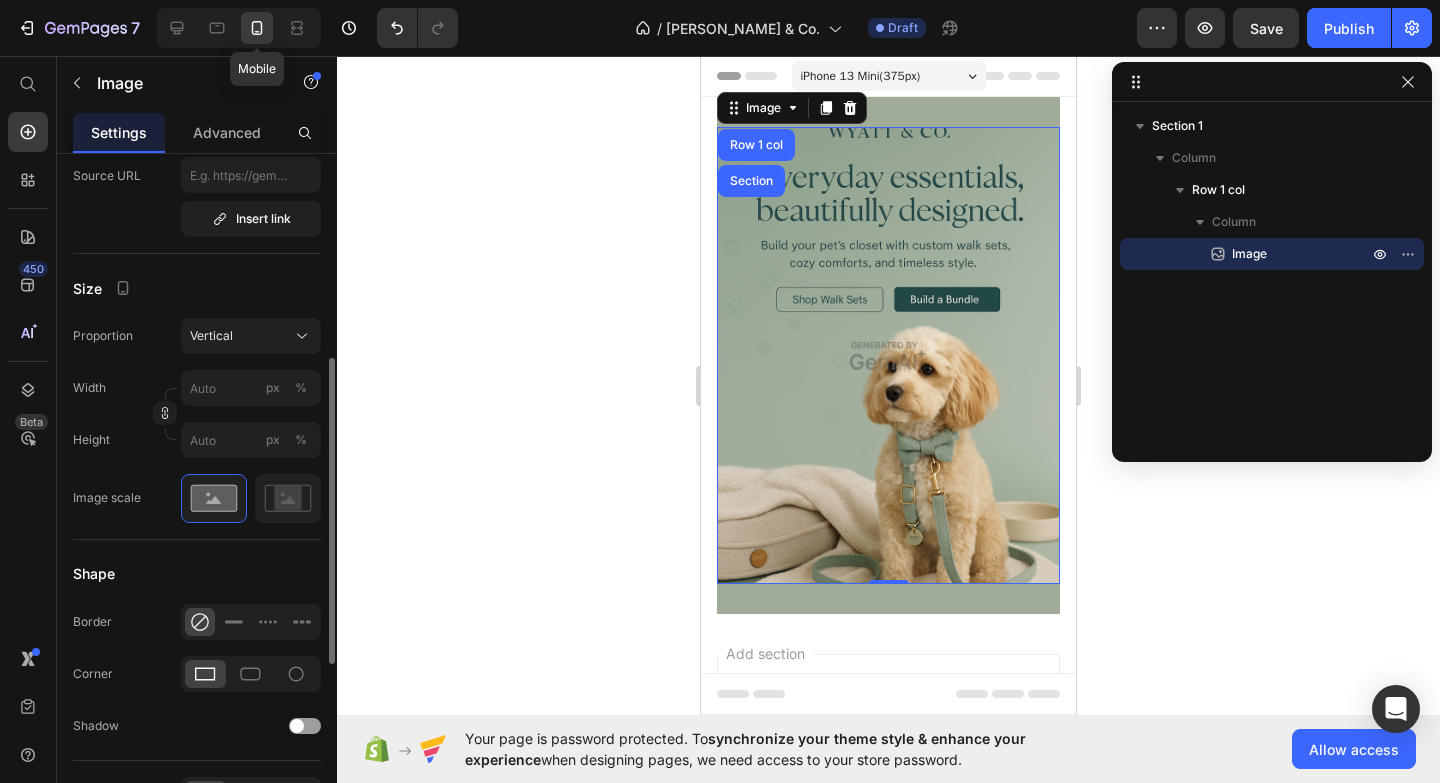 scroll, scrollTop: 1, scrollLeft: 0, axis: vertical 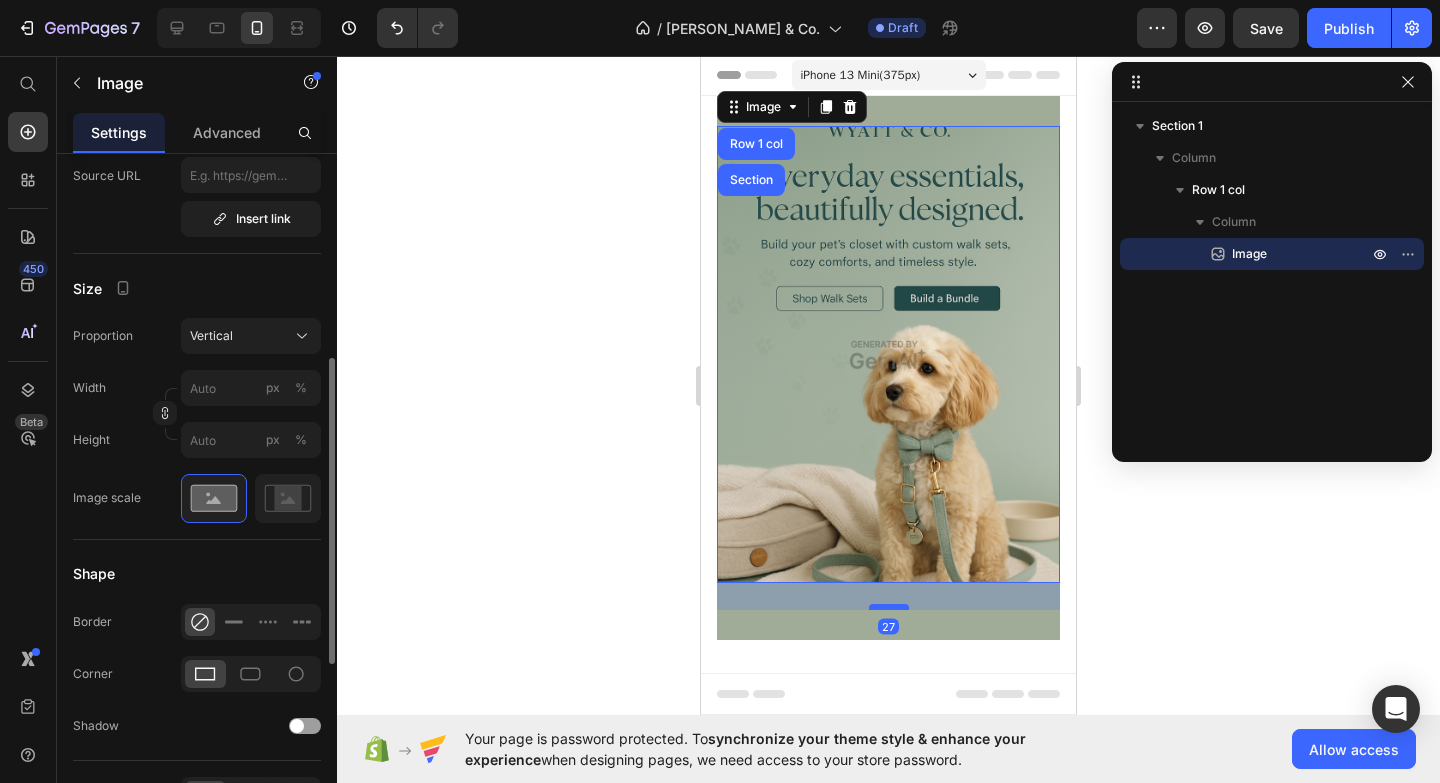 drag, startPoint x: 891, startPoint y: 578, endPoint x: 891, endPoint y: 605, distance: 27 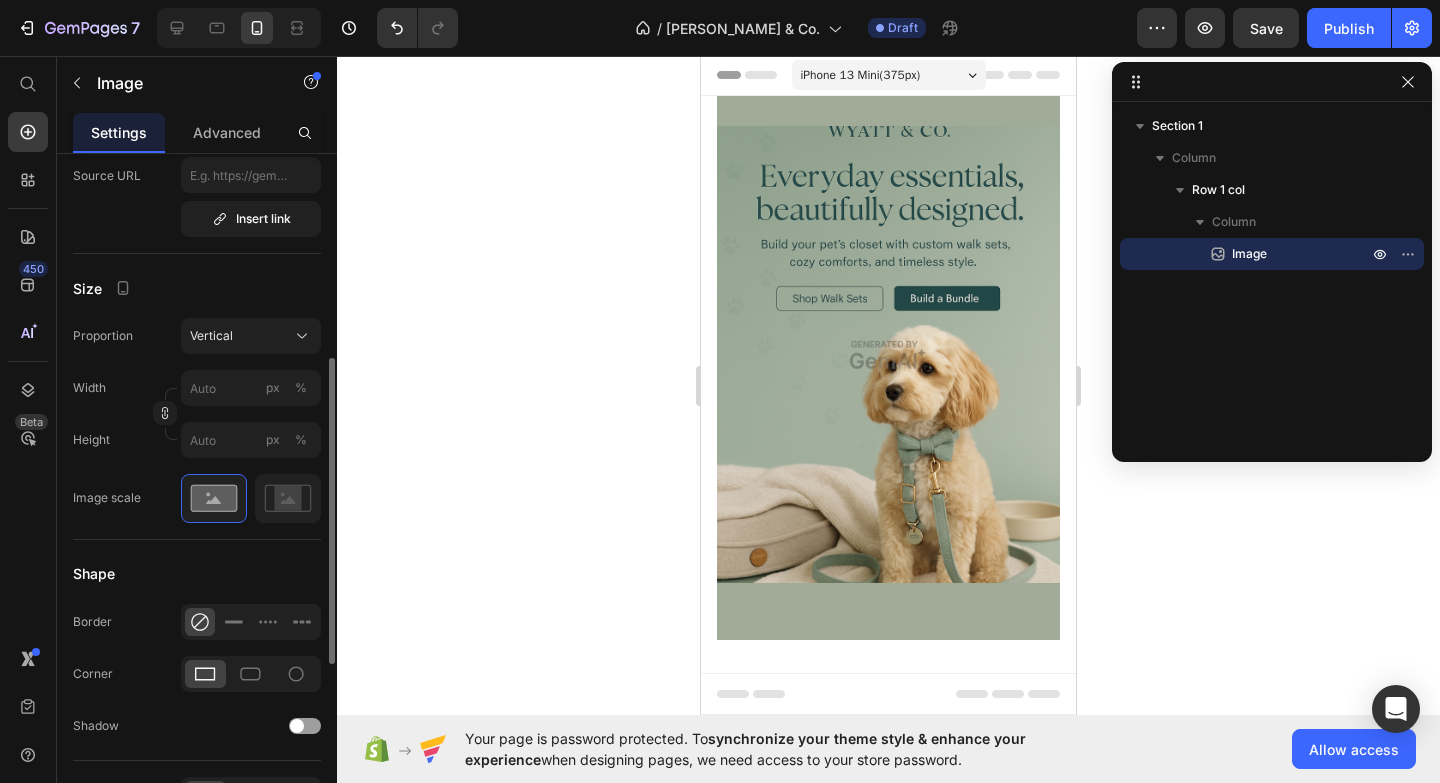 click on "Add section Choose templates inspired by CRO experts Generate layout from URL or image Add blank section then drag & drop elements" at bounding box center (888, 831) 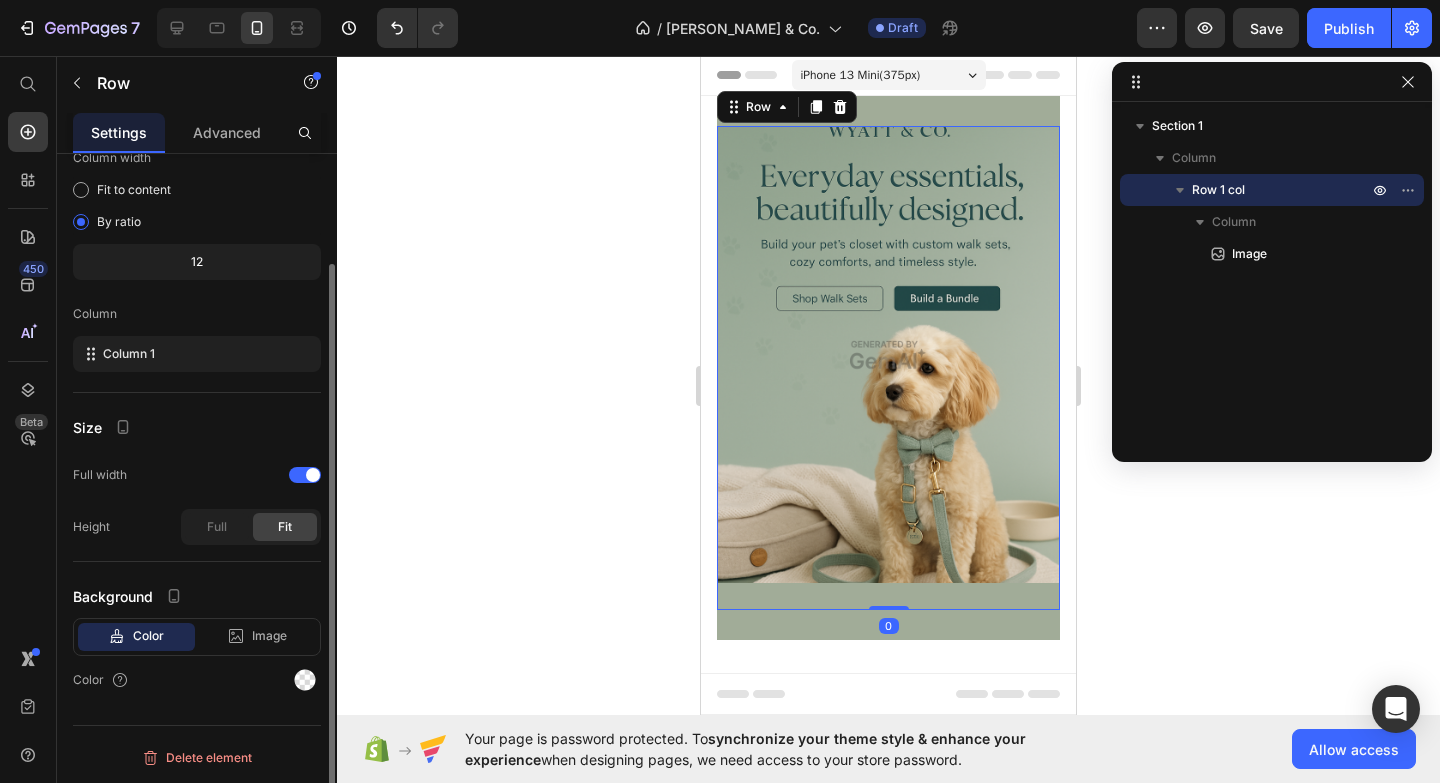 scroll, scrollTop: 0, scrollLeft: 0, axis: both 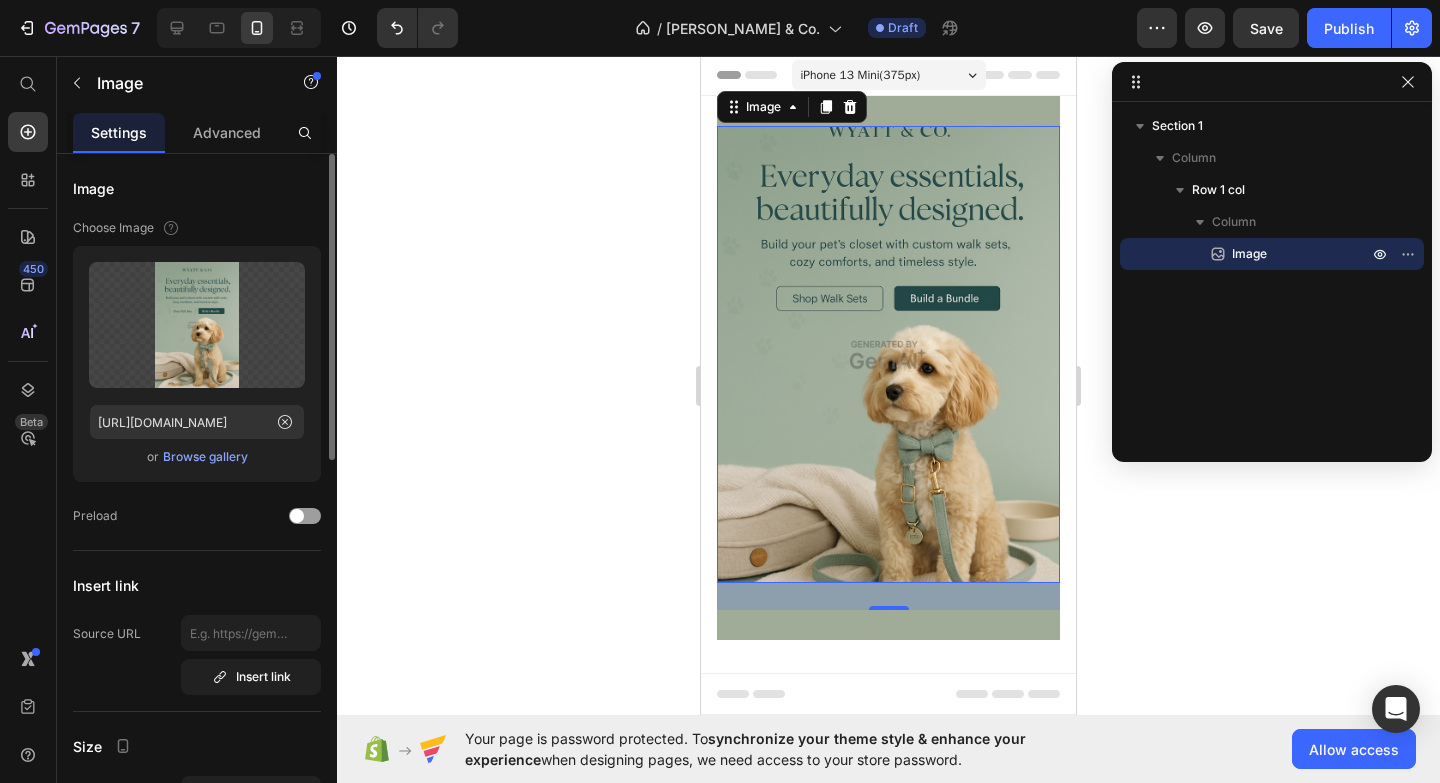 click on "Image   27 Row Section 1" at bounding box center [888, 368] 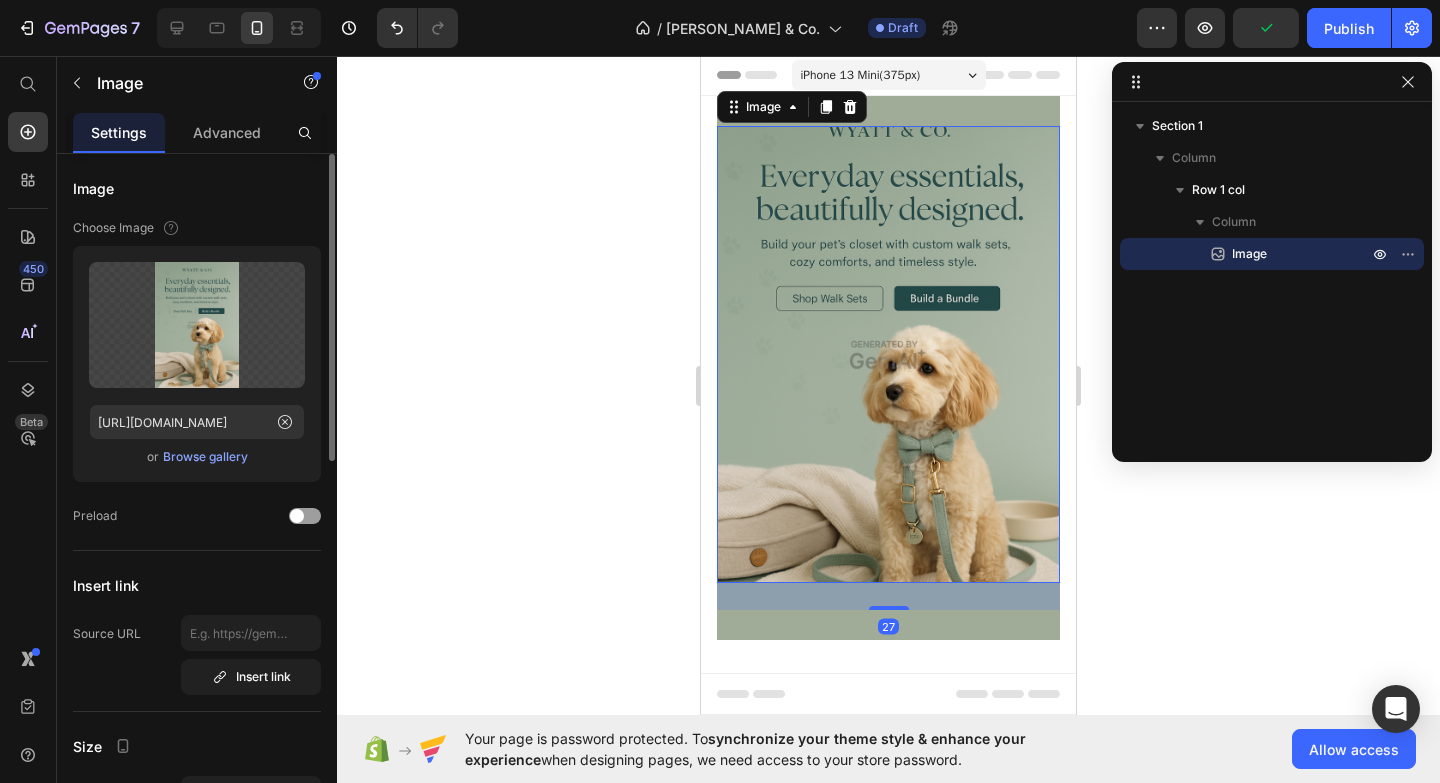 click 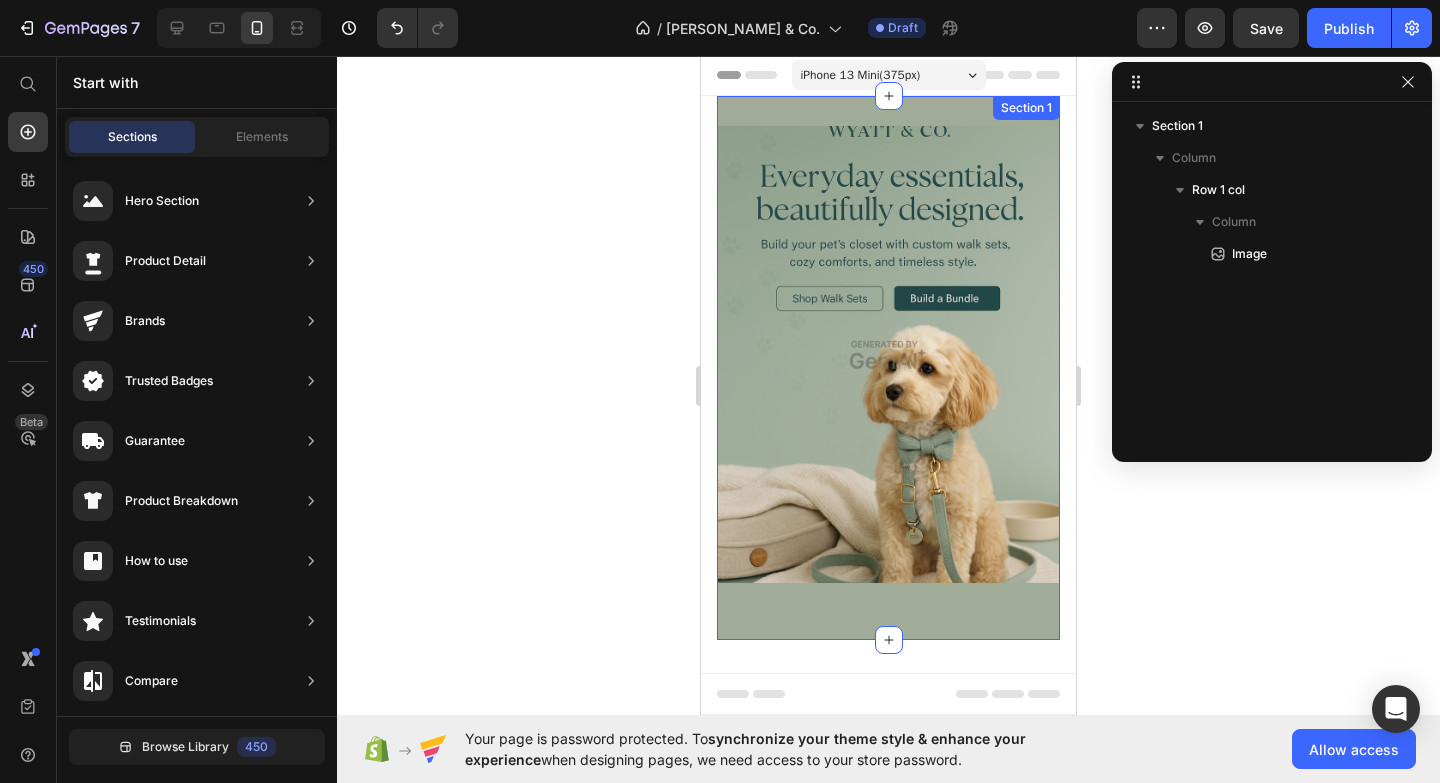 click on "Image Row Section 1" at bounding box center [888, 368] 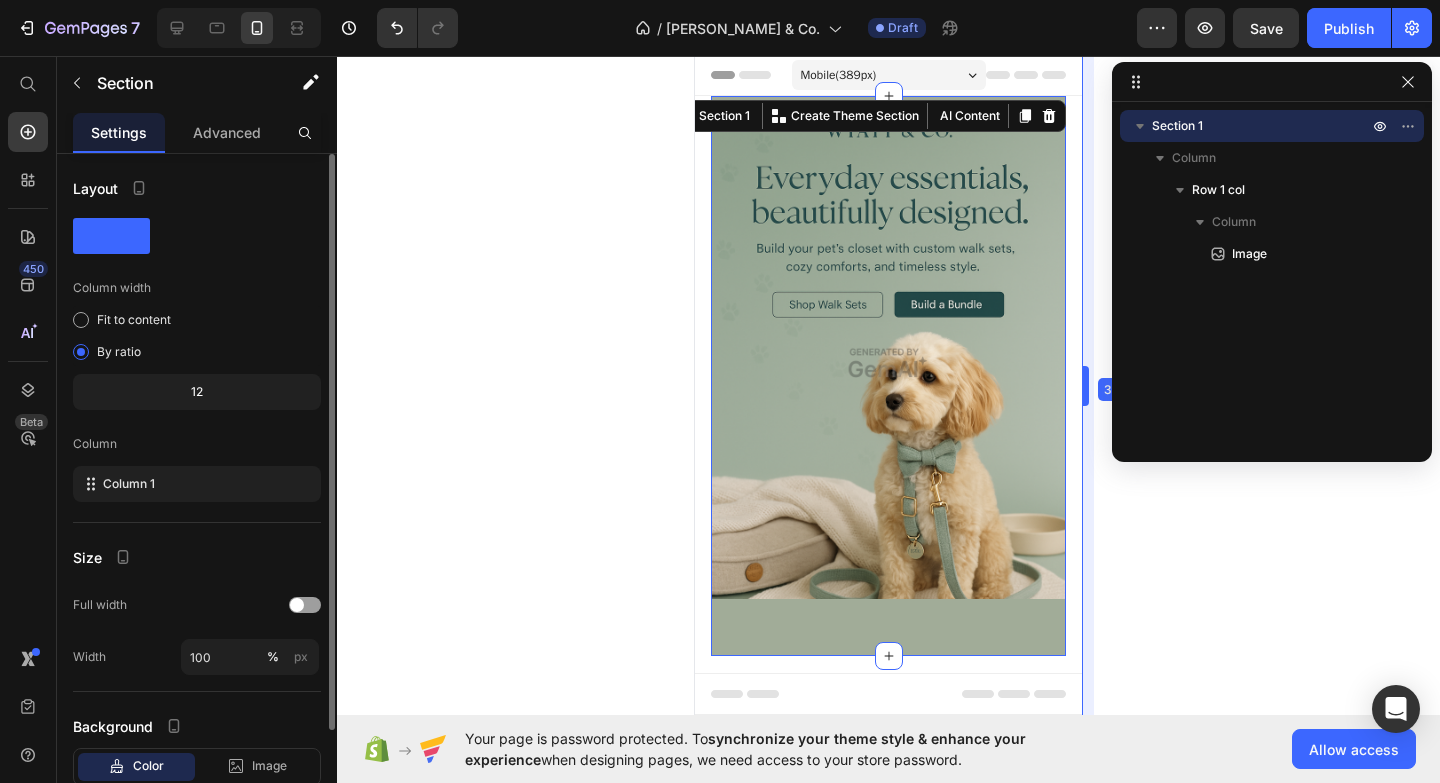 drag, startPoint x: 1079, startPoint y: 354, endPoint x: 1092, endPoint y: 353, distance: 13.038404 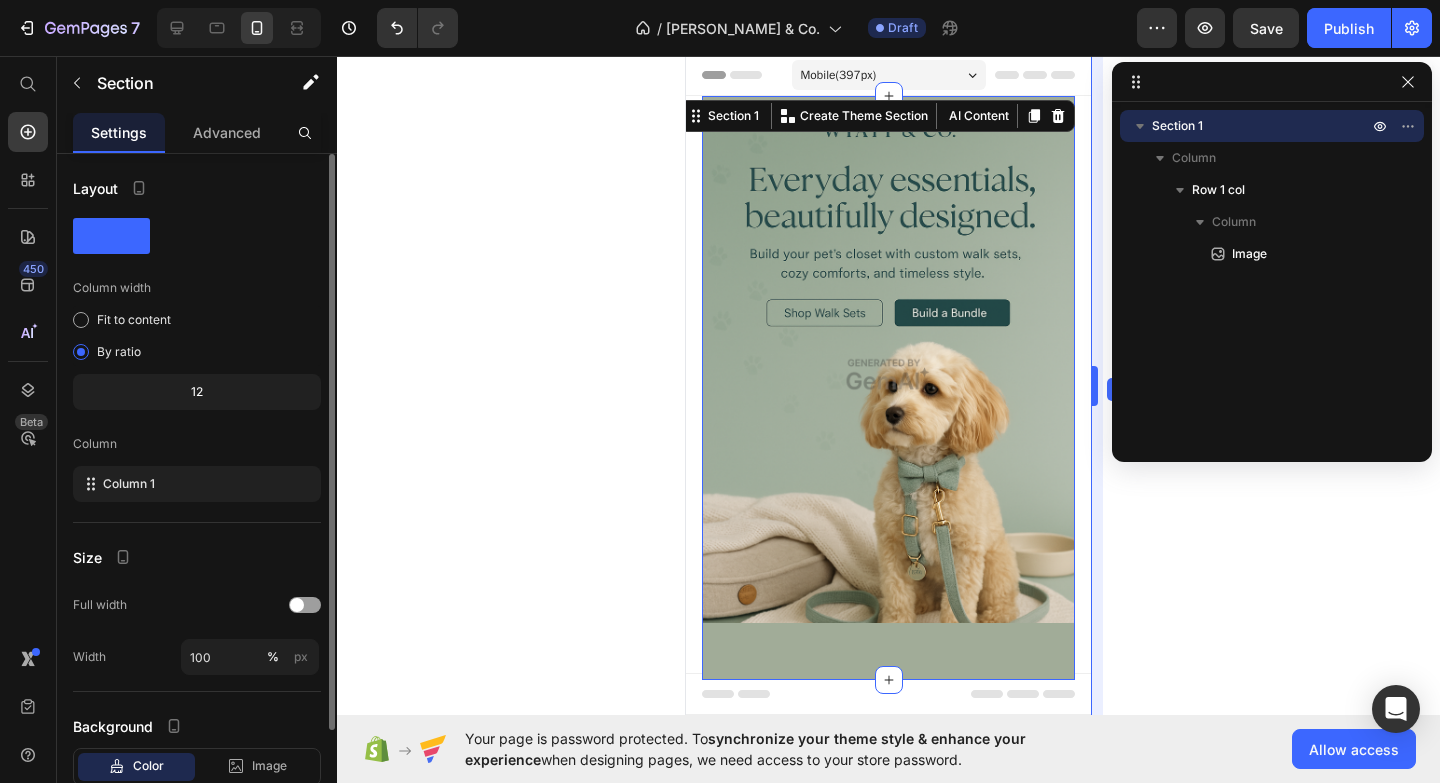 drag, startPoint x: 1092, startPoint y: 353, endPoint x: 1113, endPoint y: 356, distance: 21.213203 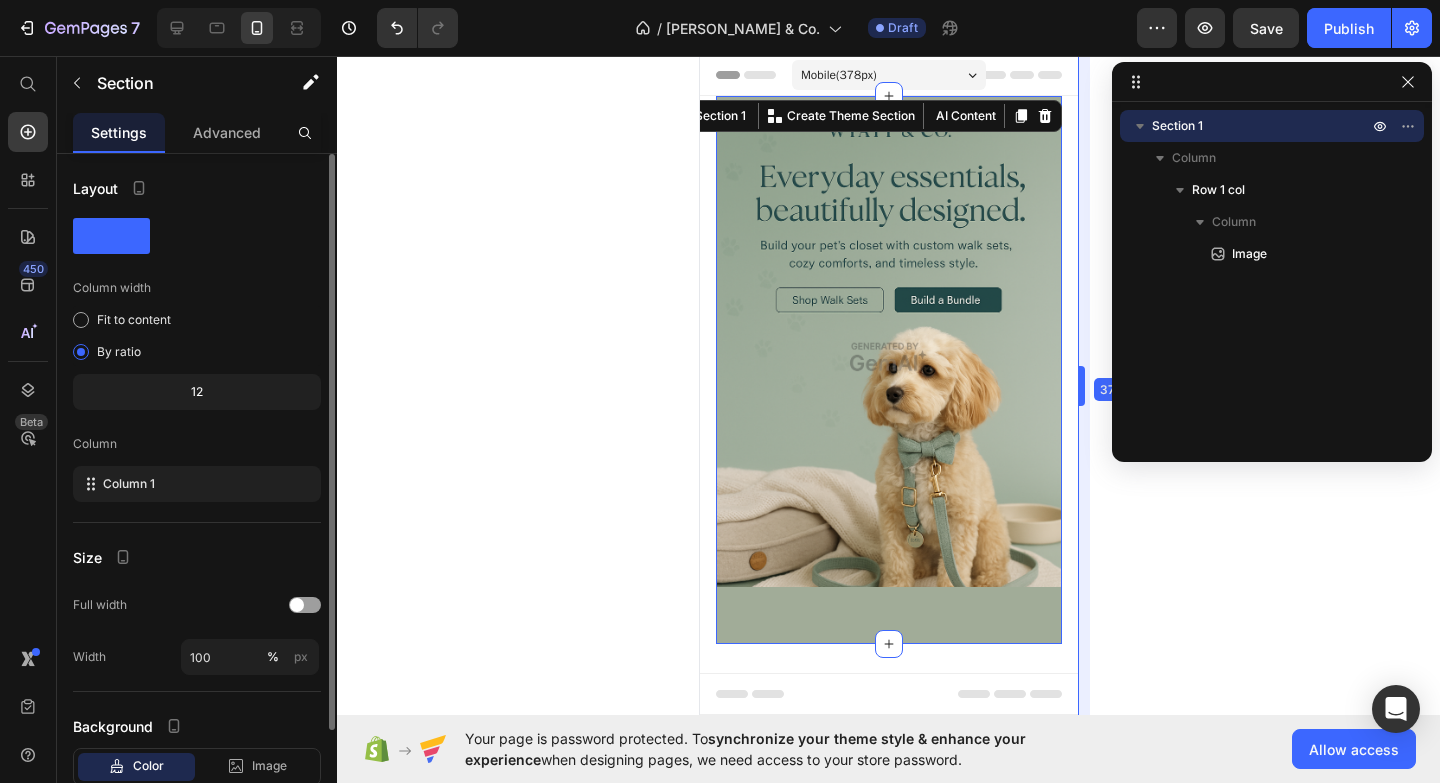 drag, startPoint x: 1106, startPoint y: 356, endPoint x: 1073, endPoint y: 344, distance: 35.1141 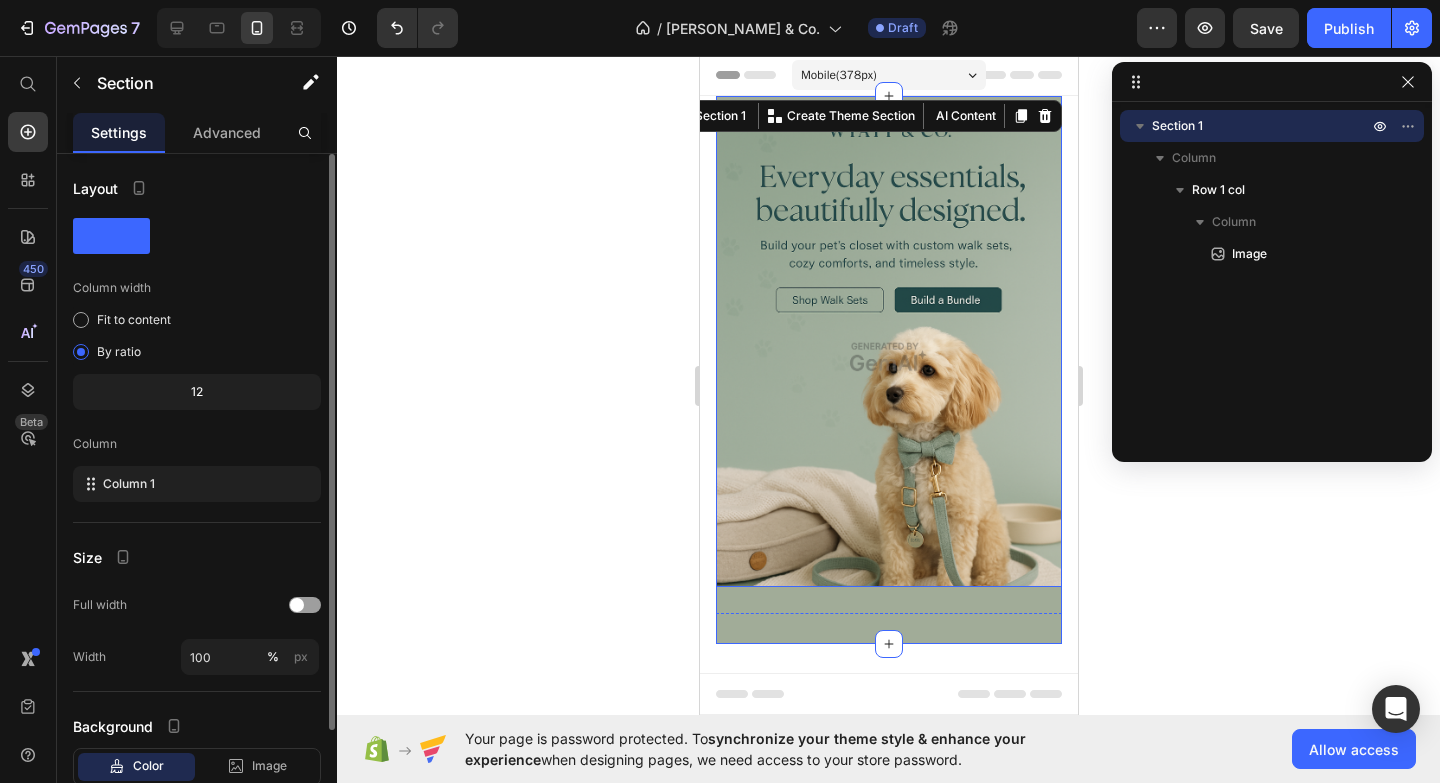 click at bounding box center (888, 356) 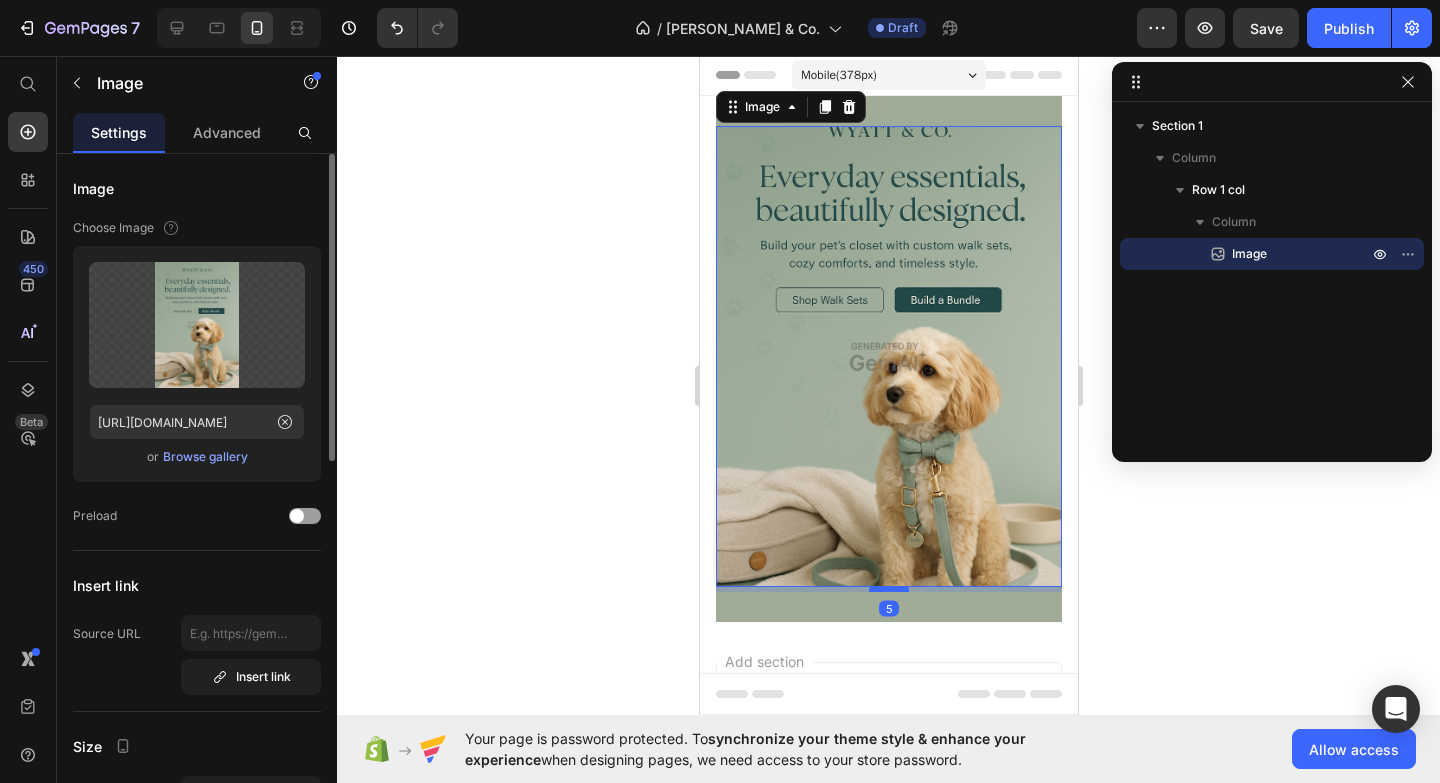 drag, startPoint x: 889, startPoint y: 612, endPoint x: 884, endPoint y: 590, distance: 22.561028 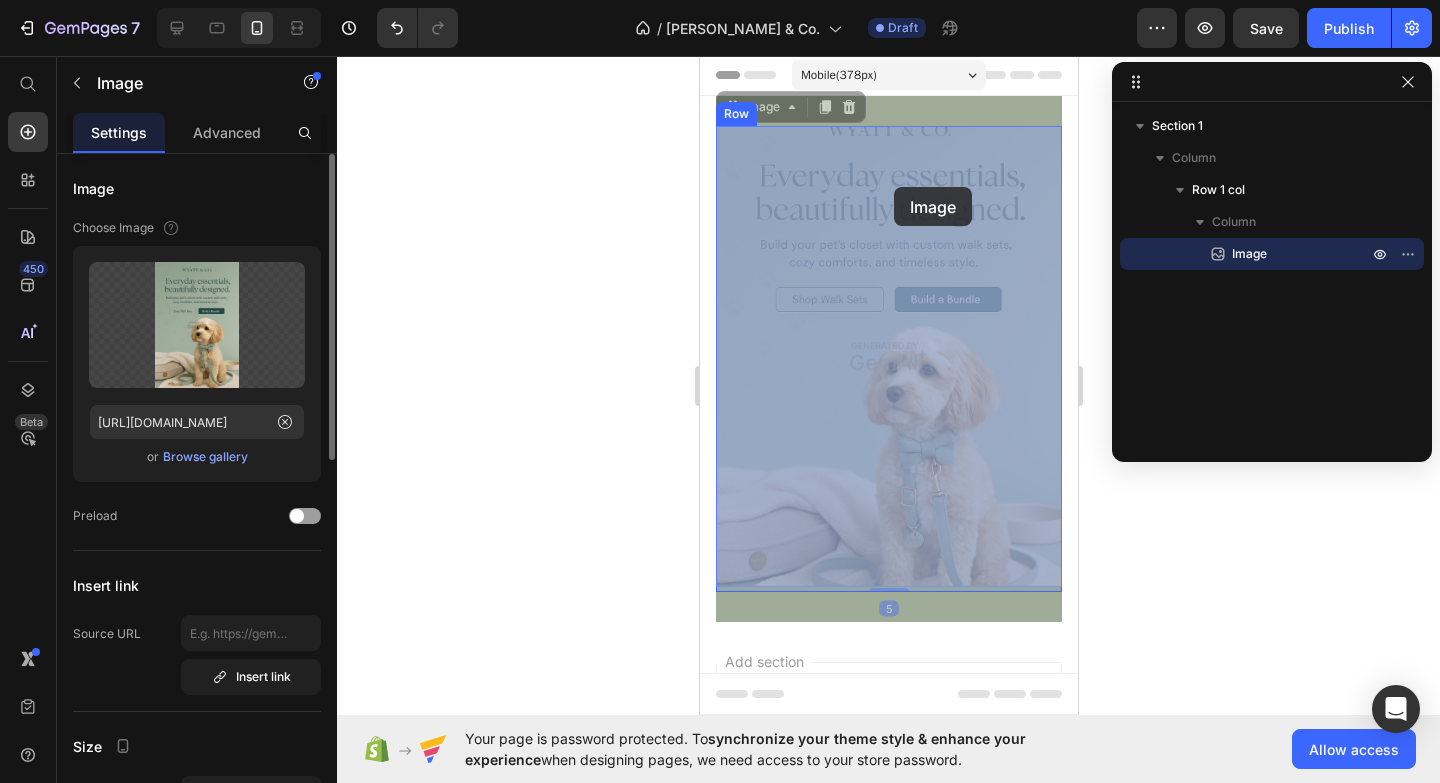 drag, startPoint x: 896, startPoint y: 167, endPoint x: 891, endPoint y: 182, distance: 15.811388 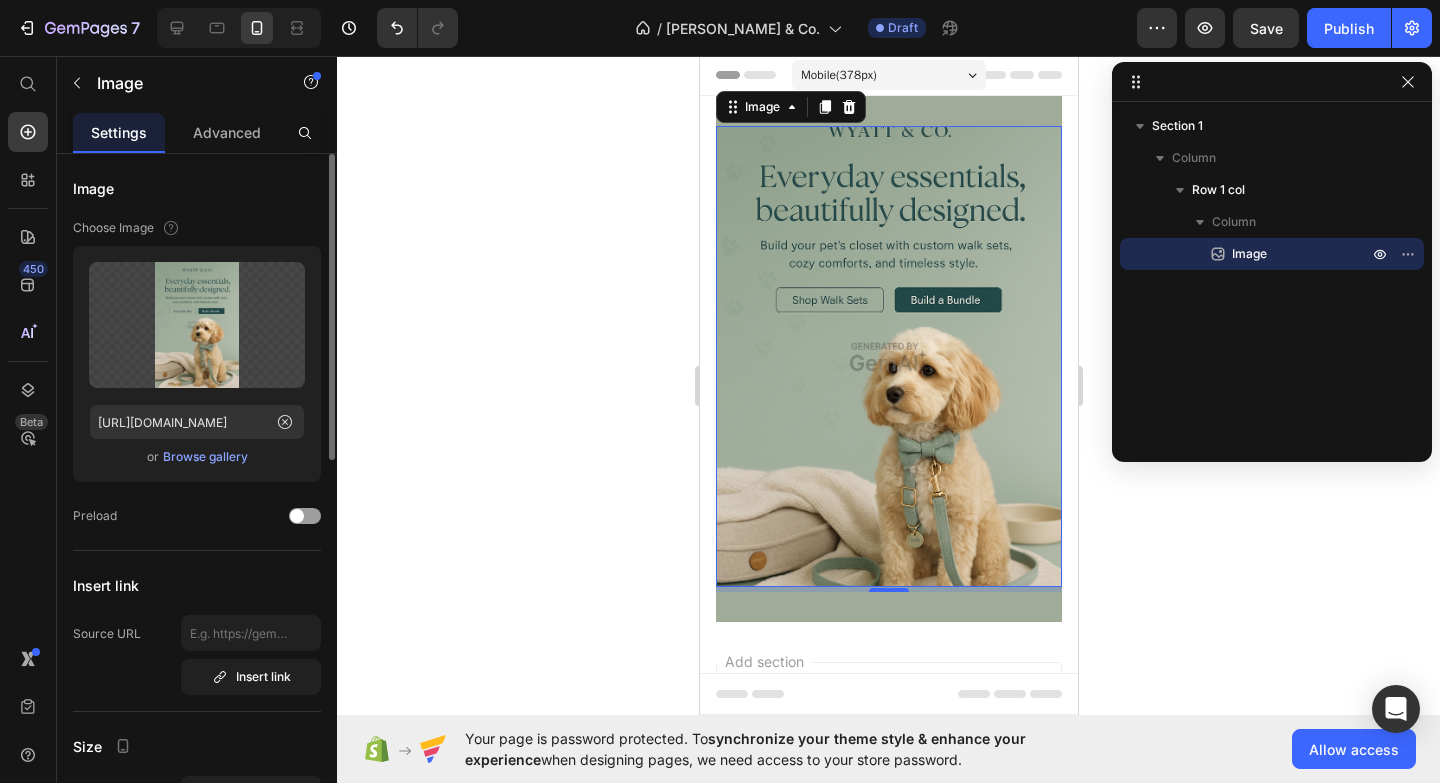 click 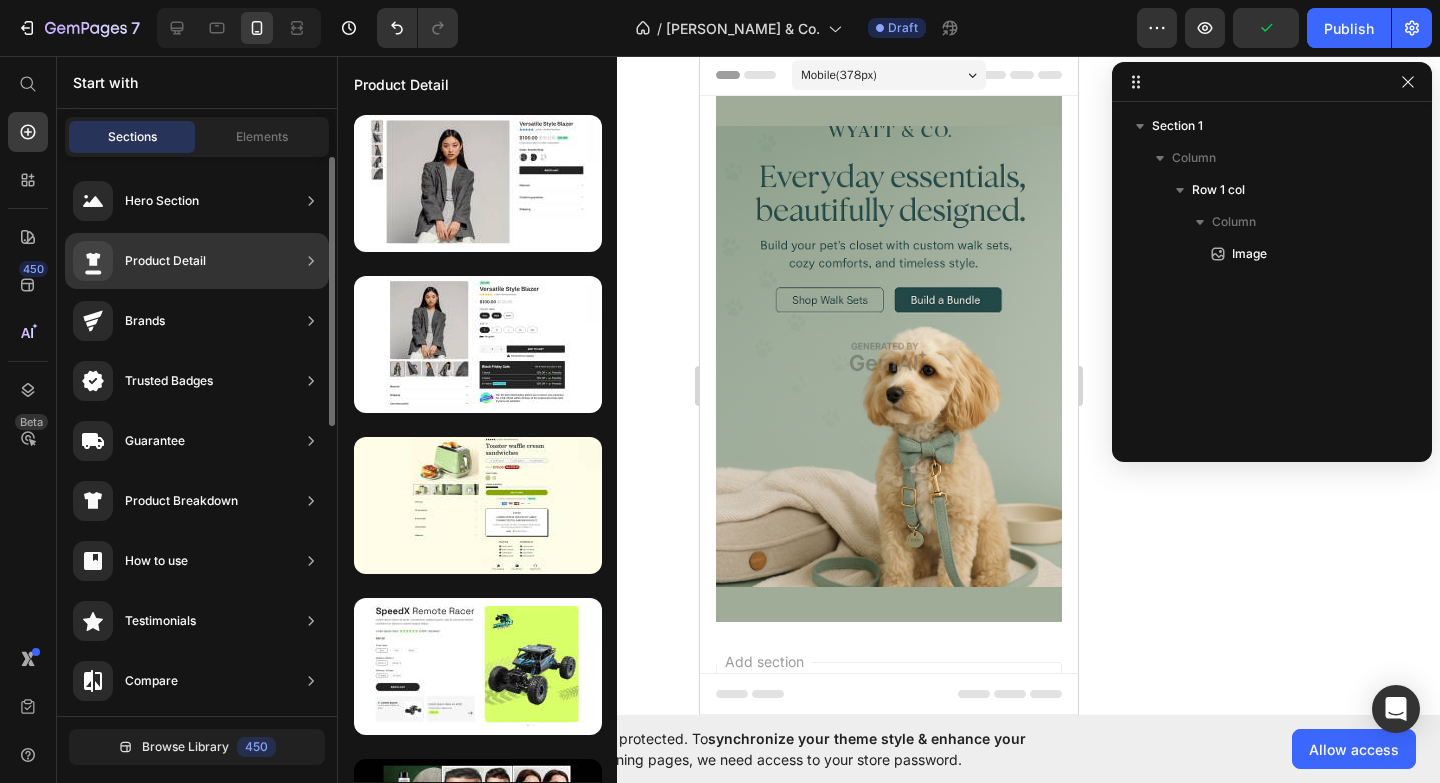 click on "Product Detail" at bounding box center [165, 261] 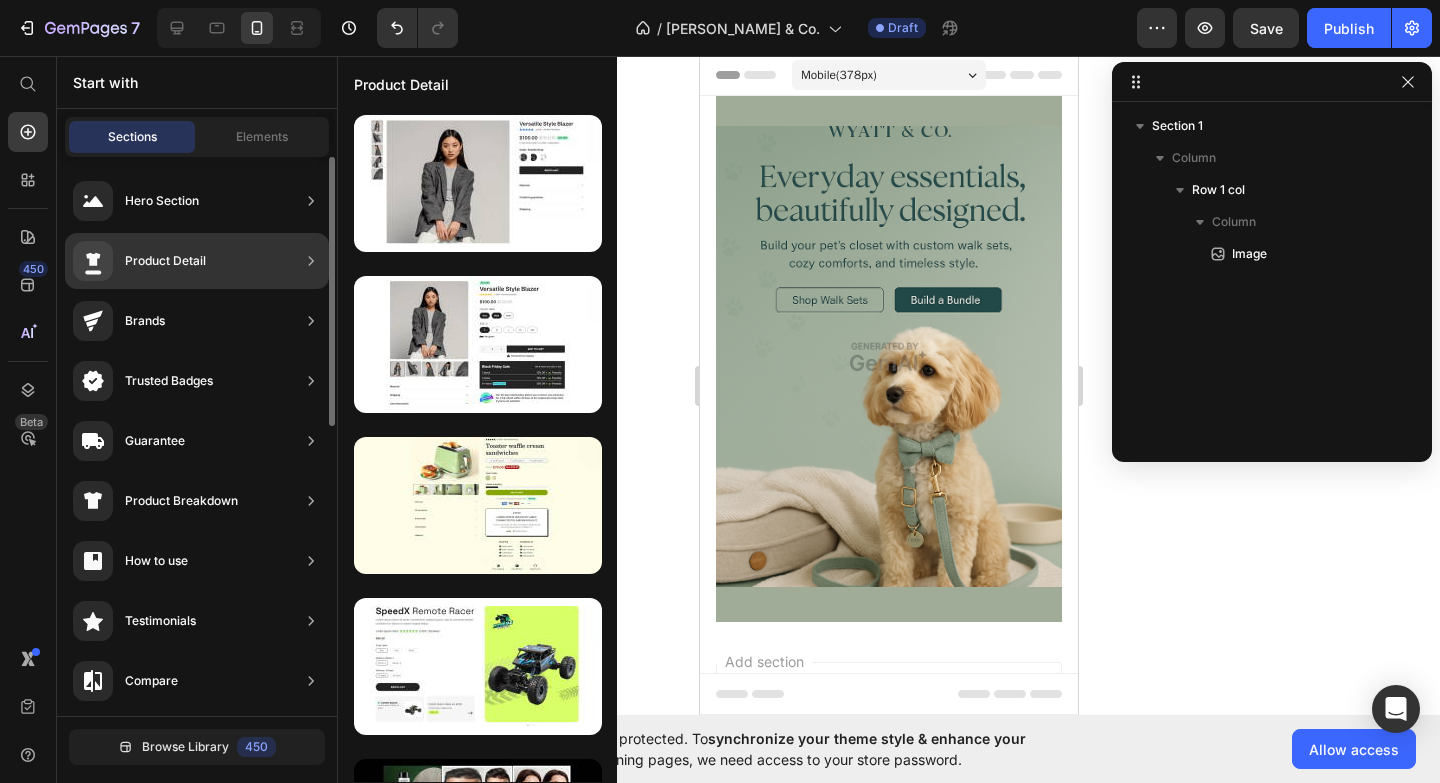click 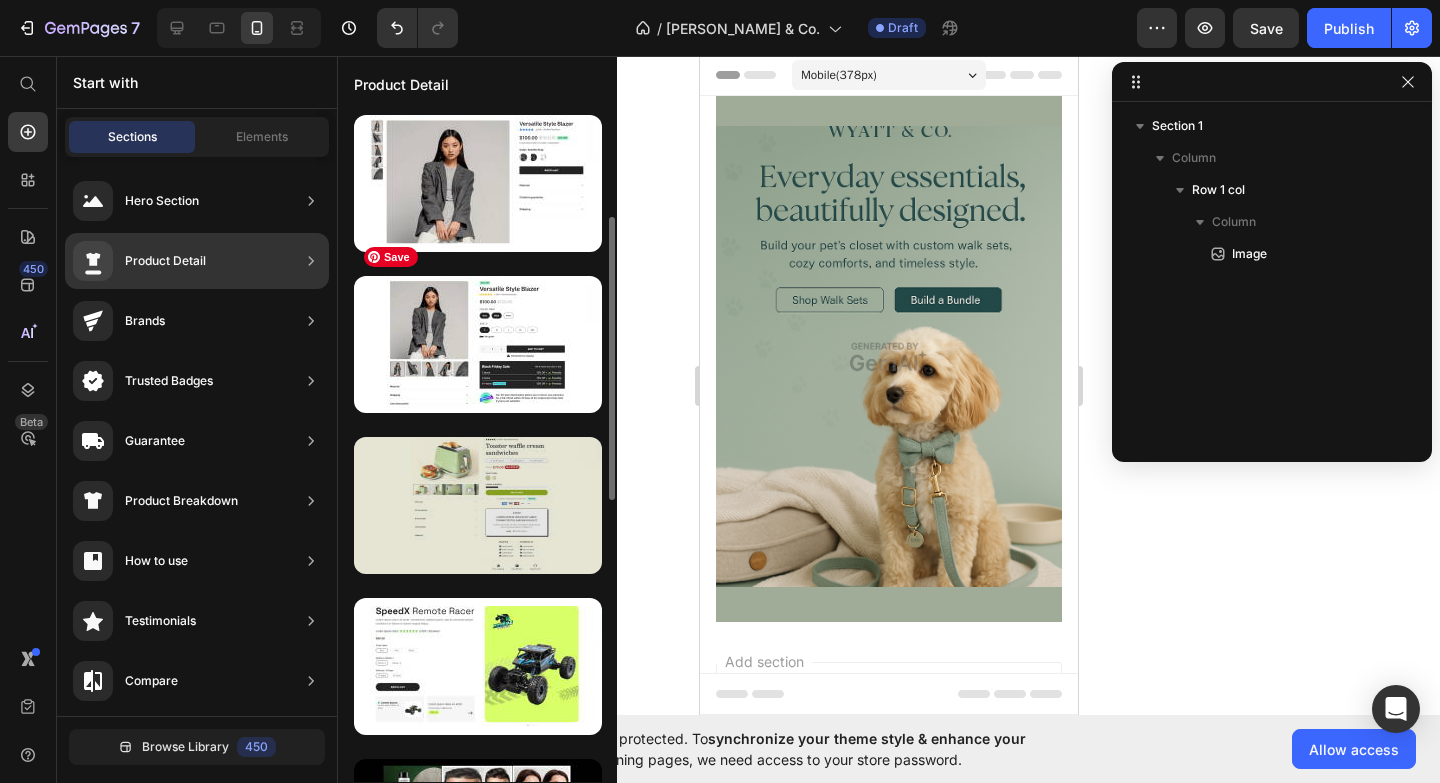 scroll, scrollTop: 262, scrollLeft: 0, axis: vertical 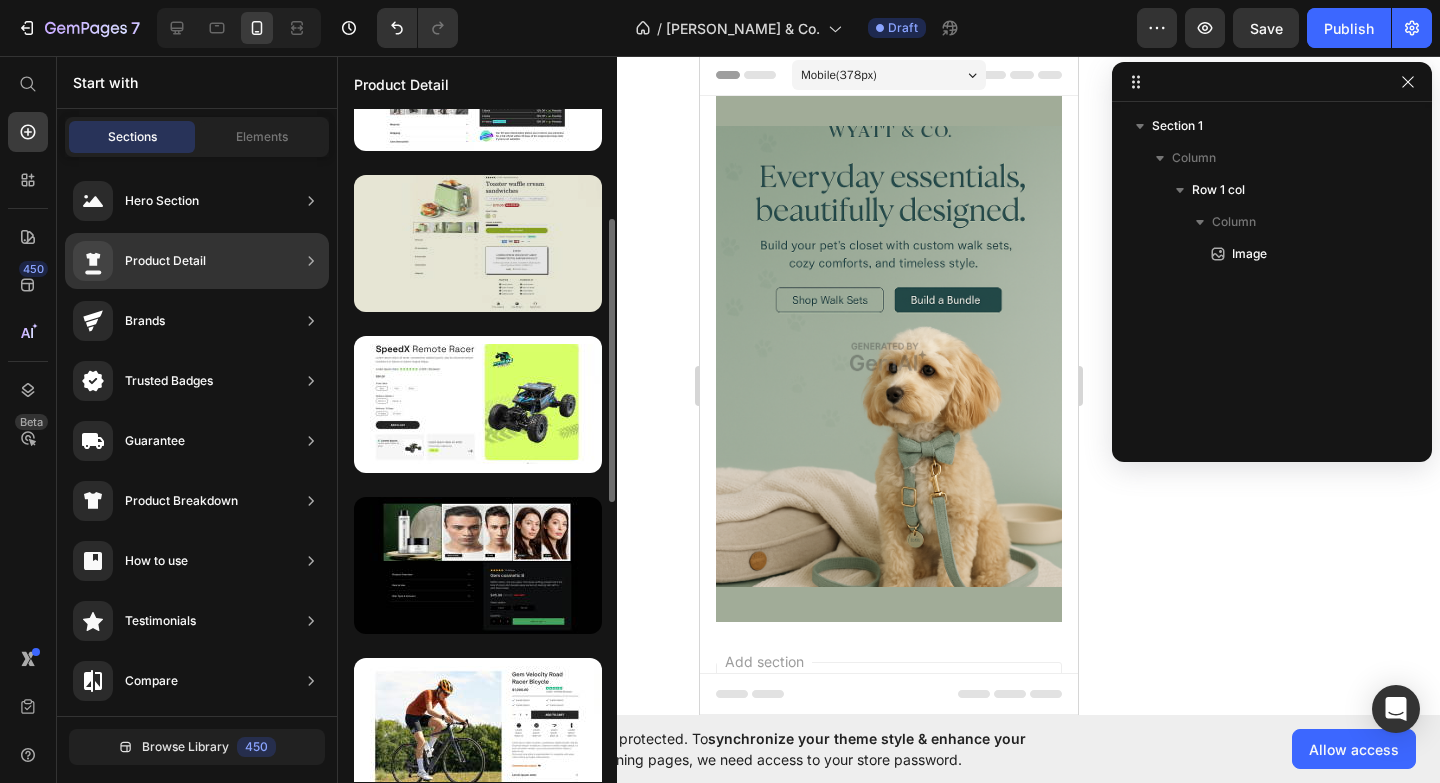 click at bounding box center (478, 243) 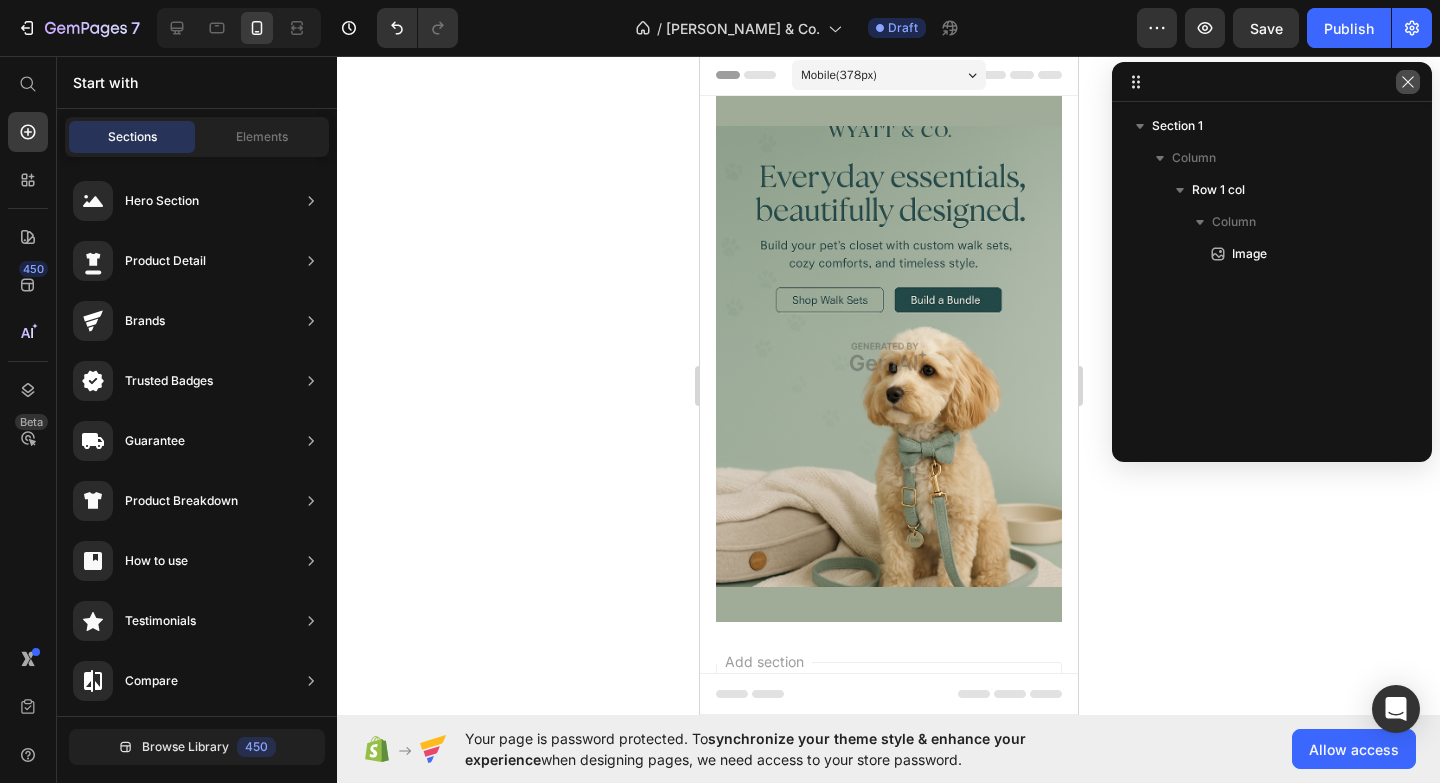 click 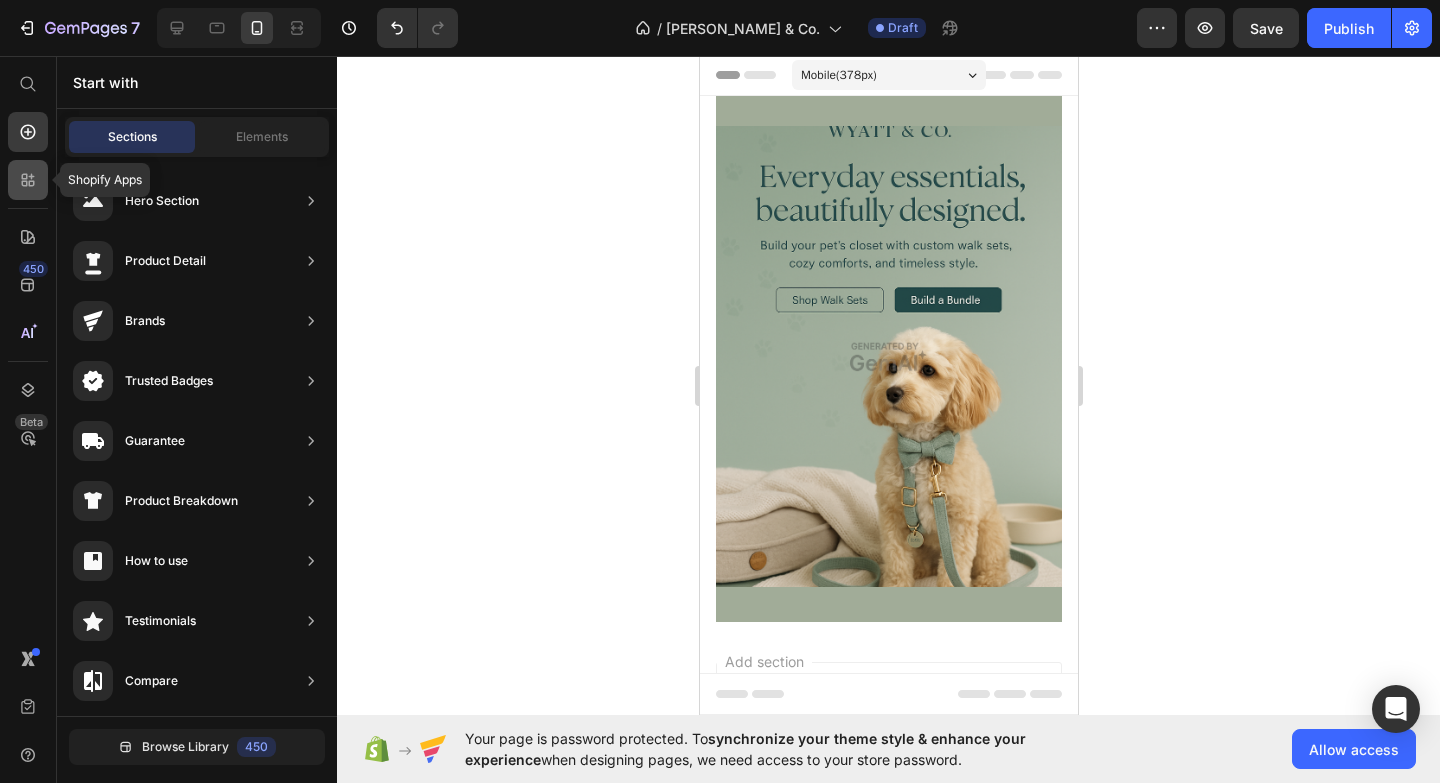 click 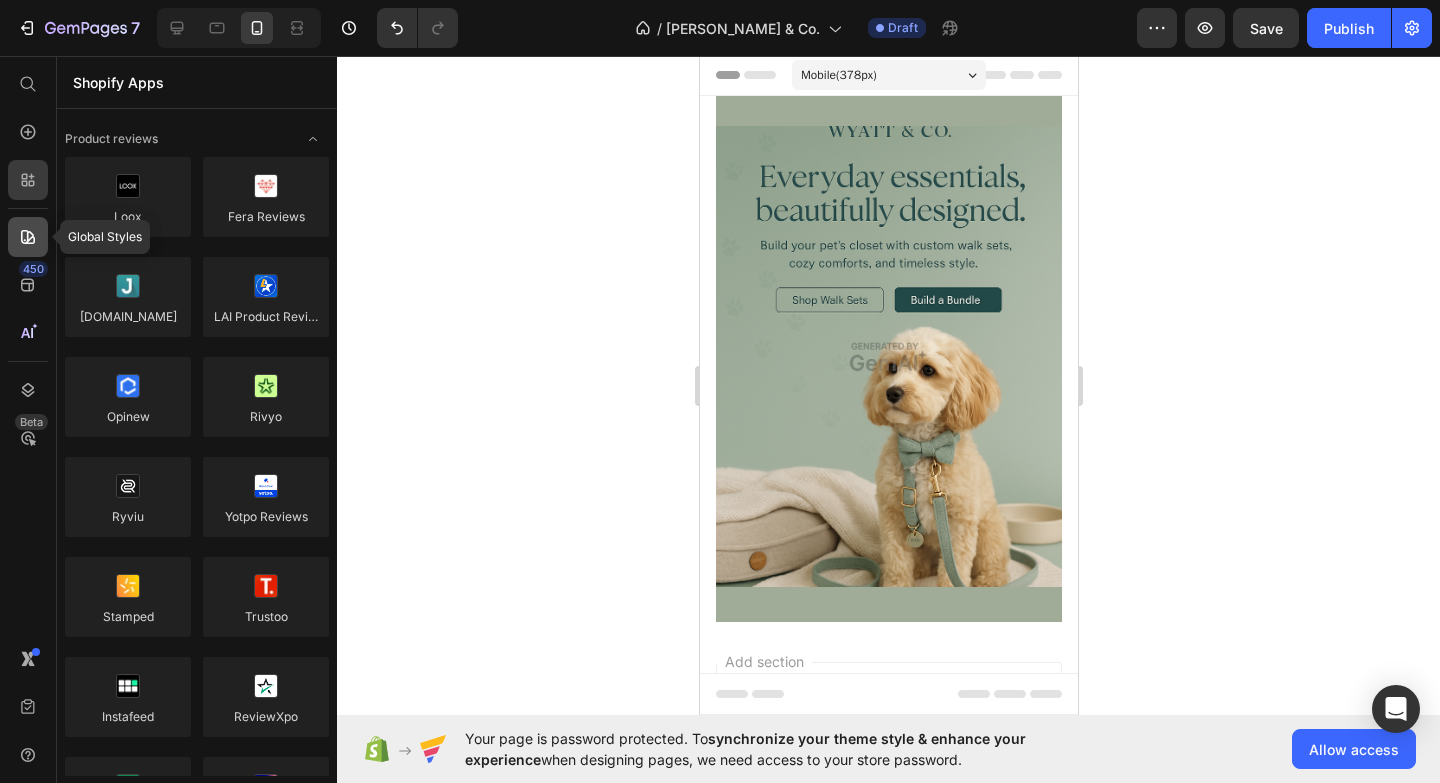 click 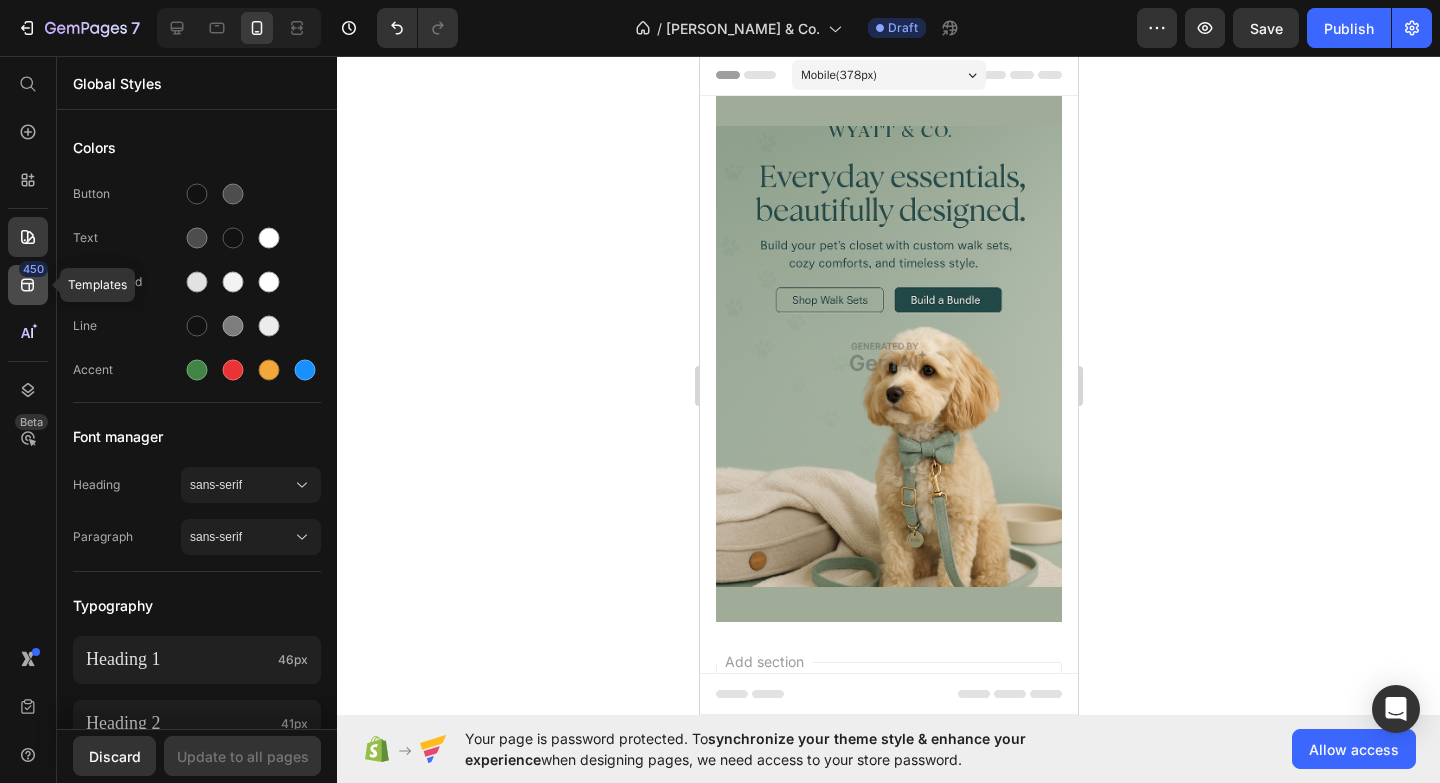 click 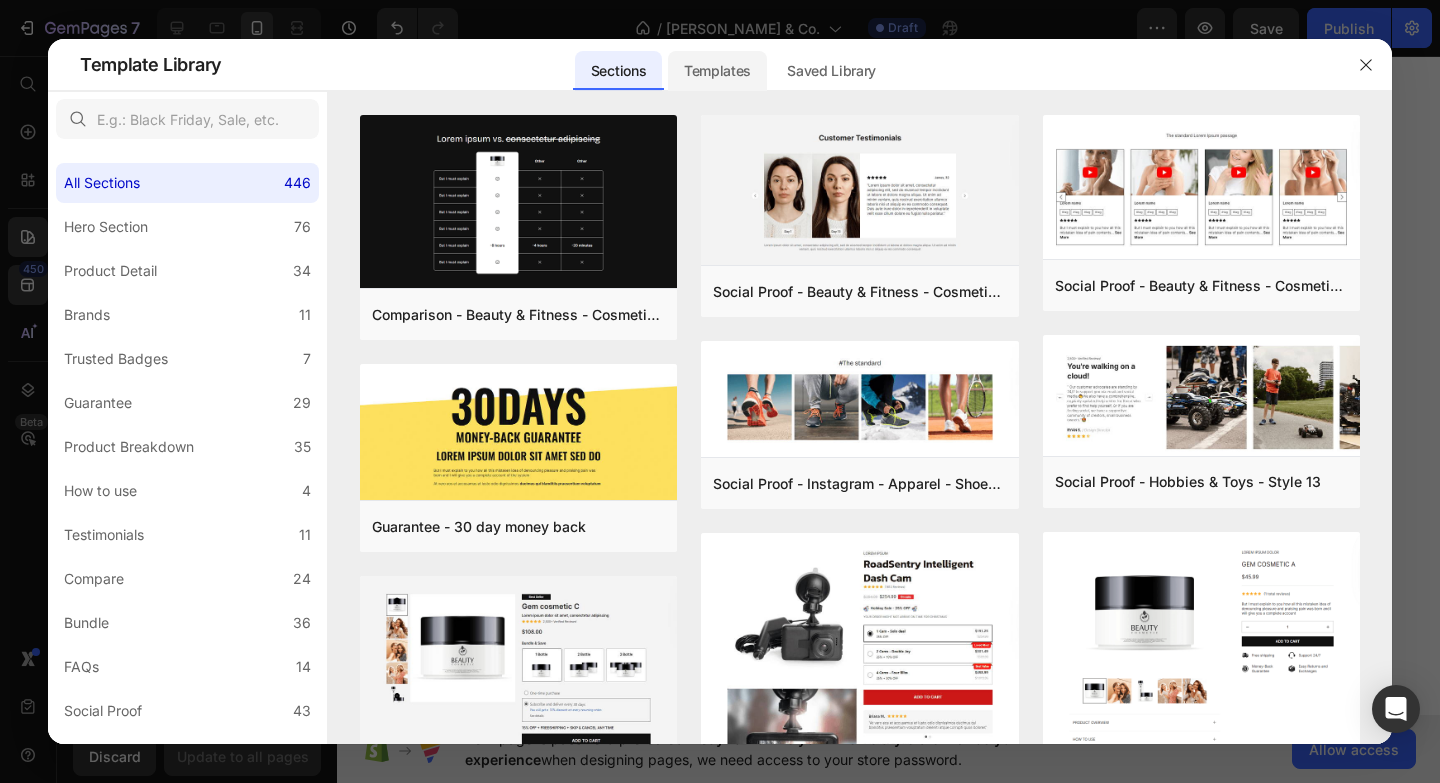 click on "Templates" 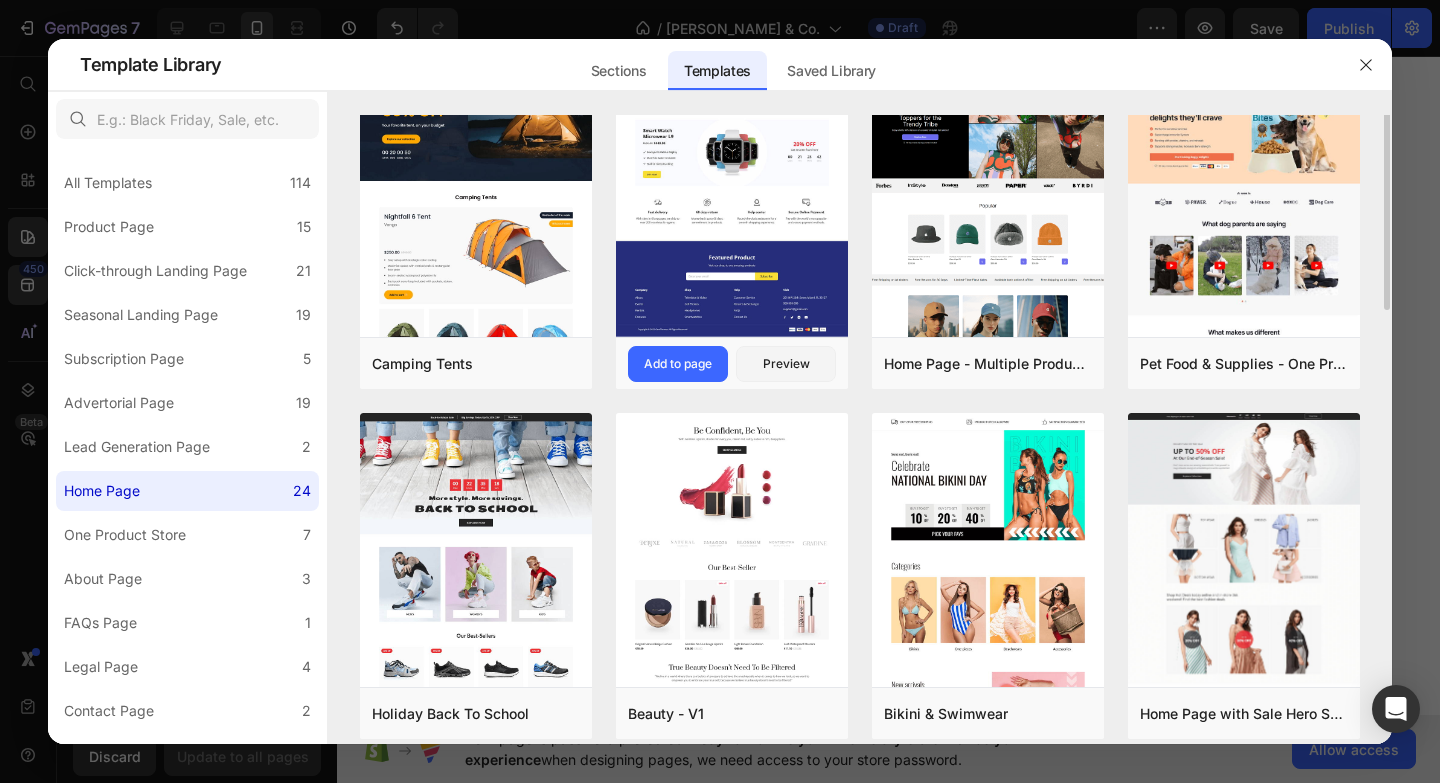 scroll, scrollTop: 0, scrollLeft: 0, axis: both 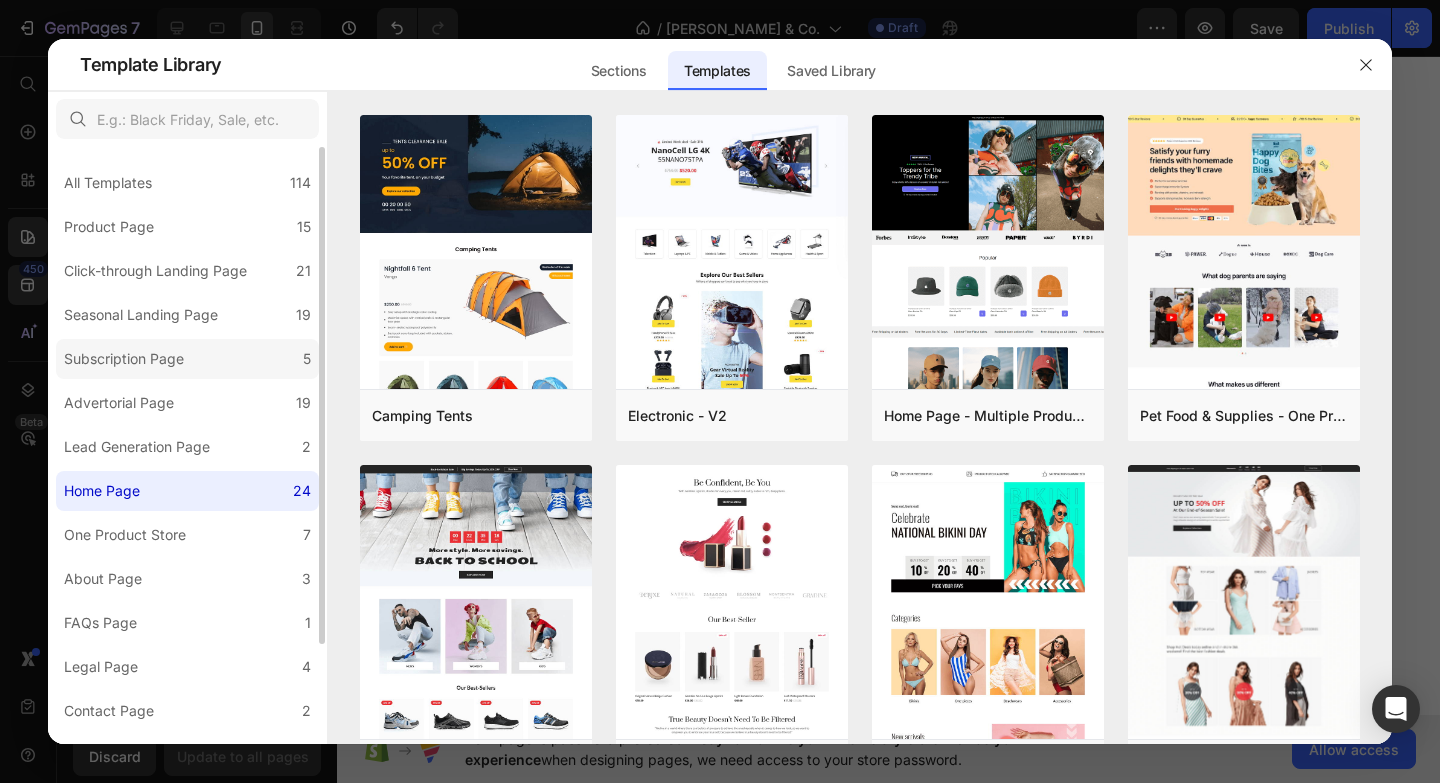 click on "Subscription Page 5" 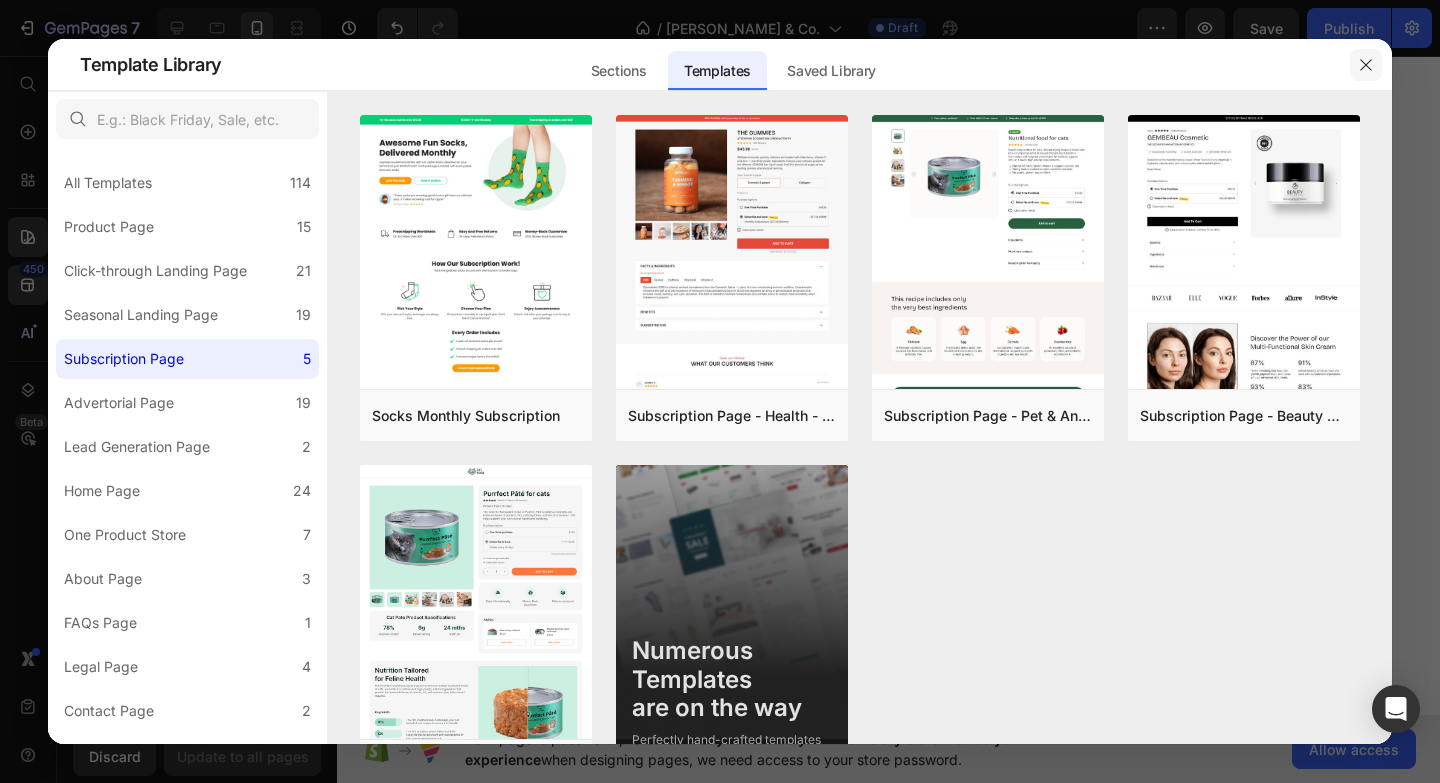 click 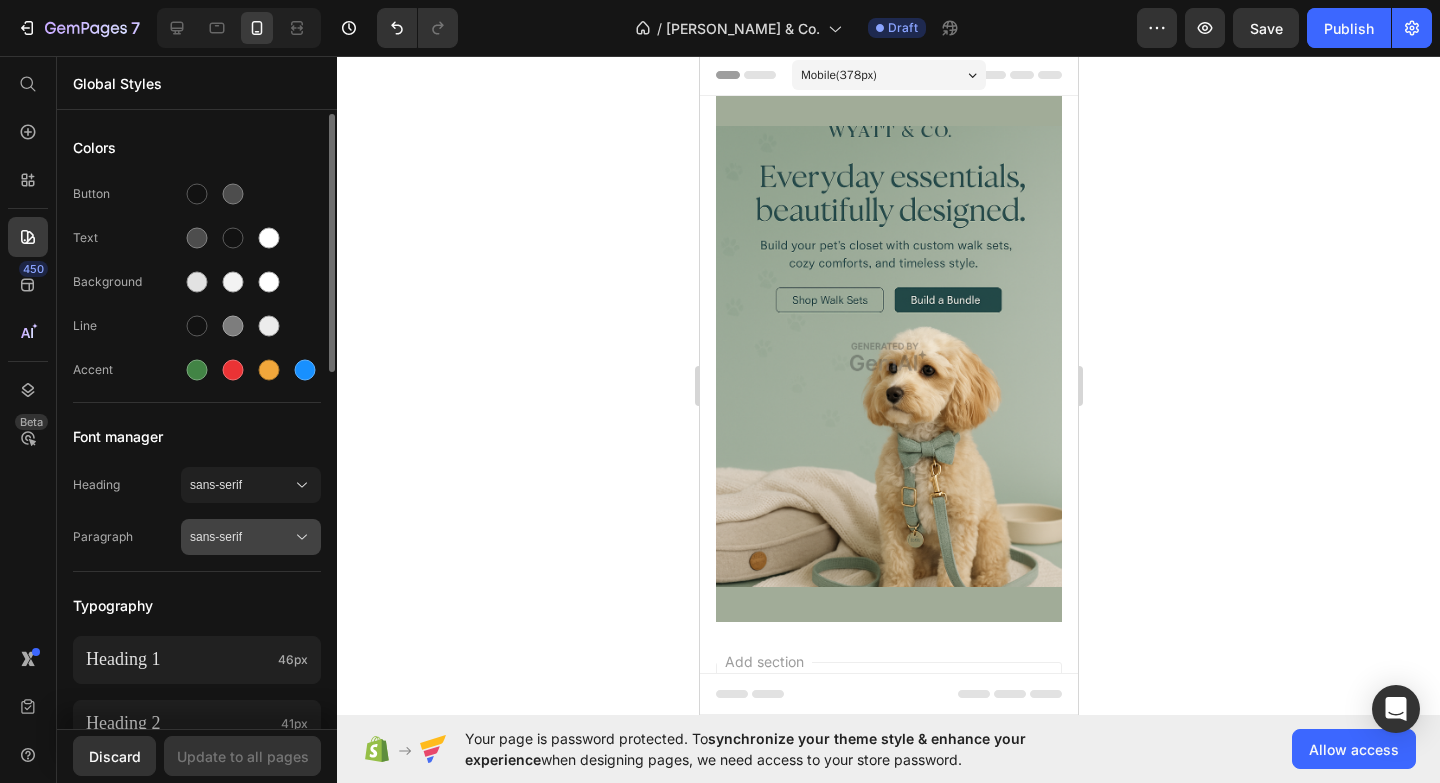 click on "sans-serif" at bounding box center (251, 537) 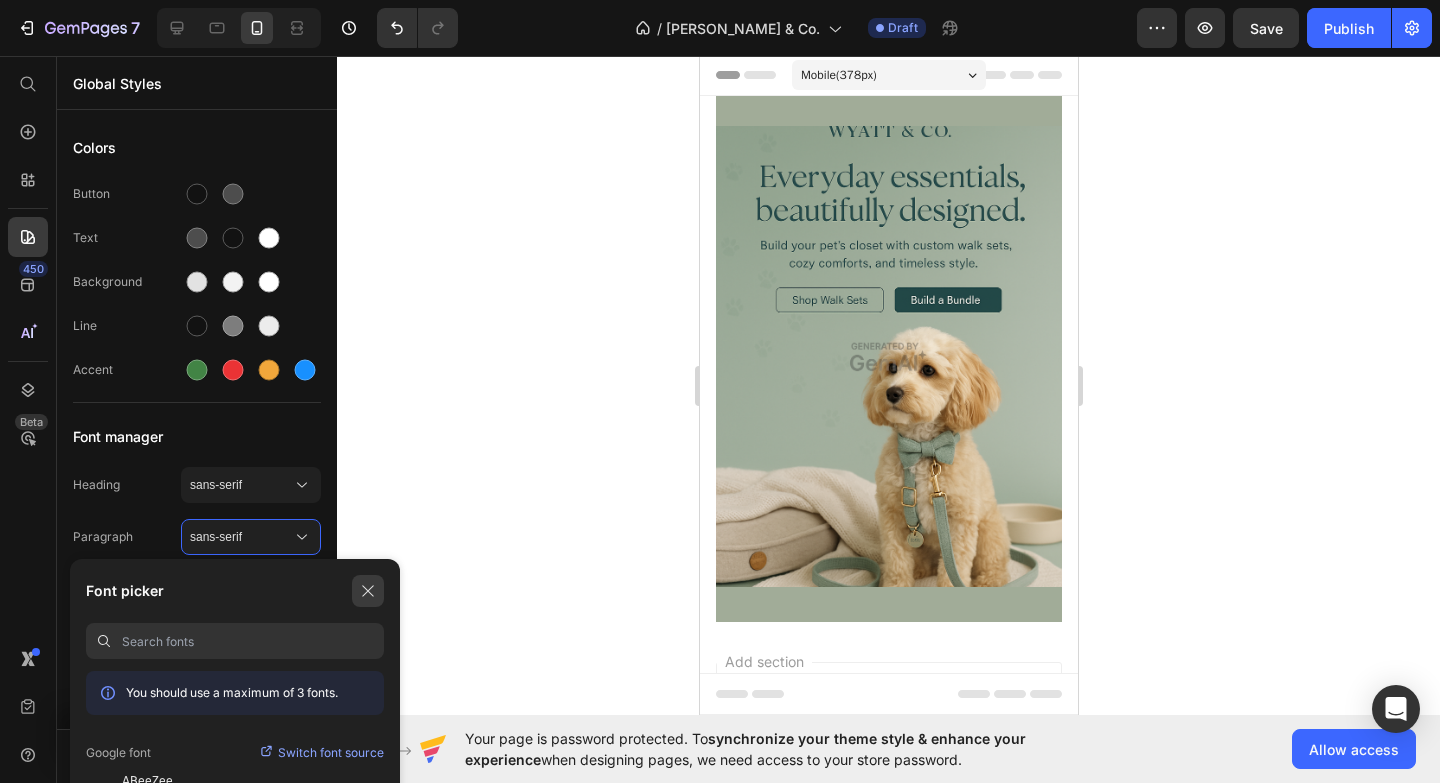 click 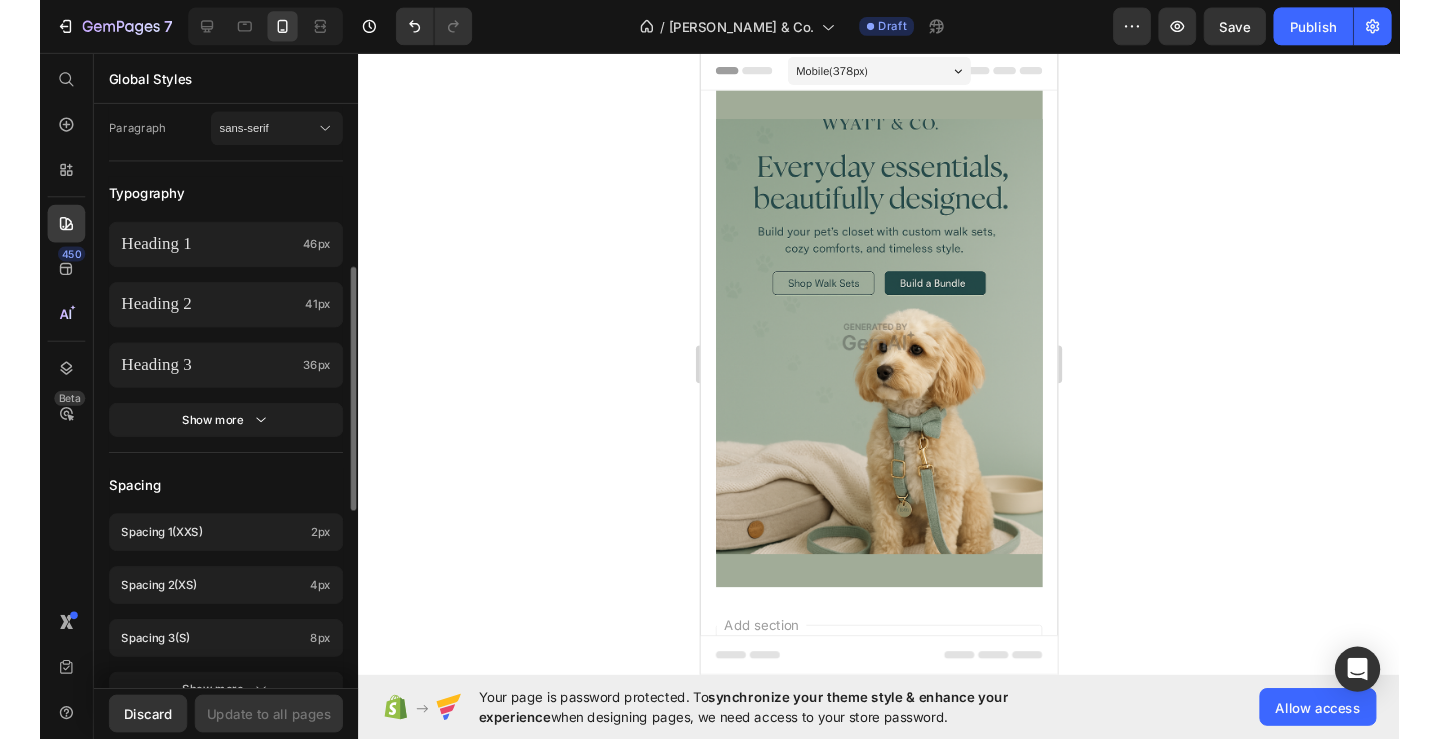 scroll, scrollTop: 402, scrollLeft: 0, axis: vertical 